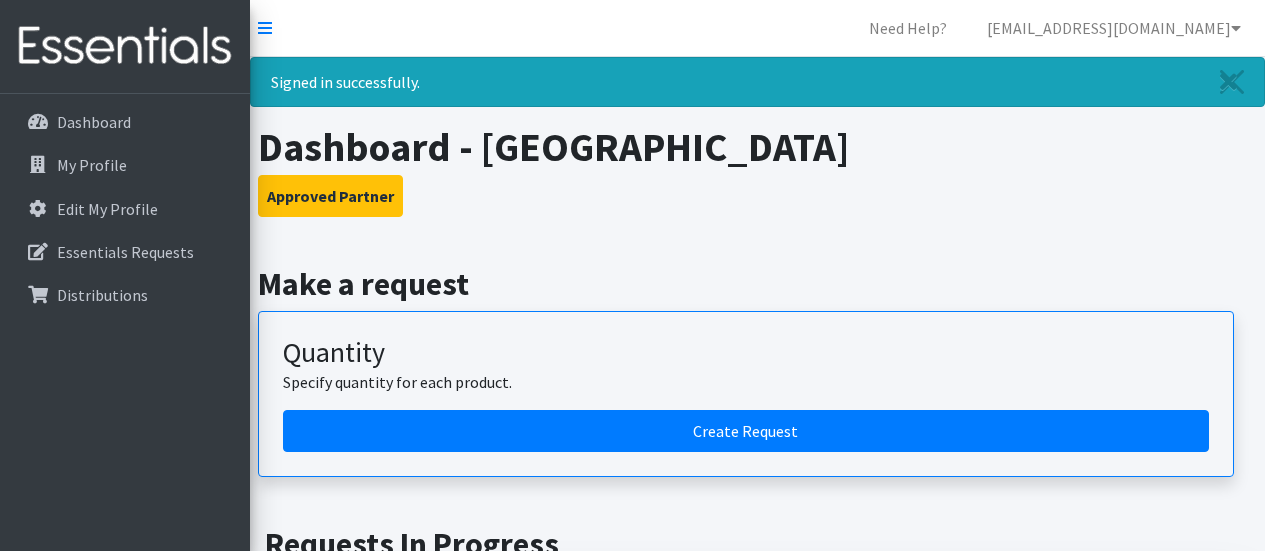 scroll, scrollTop: 0, scrollLeft: 0, axis: both 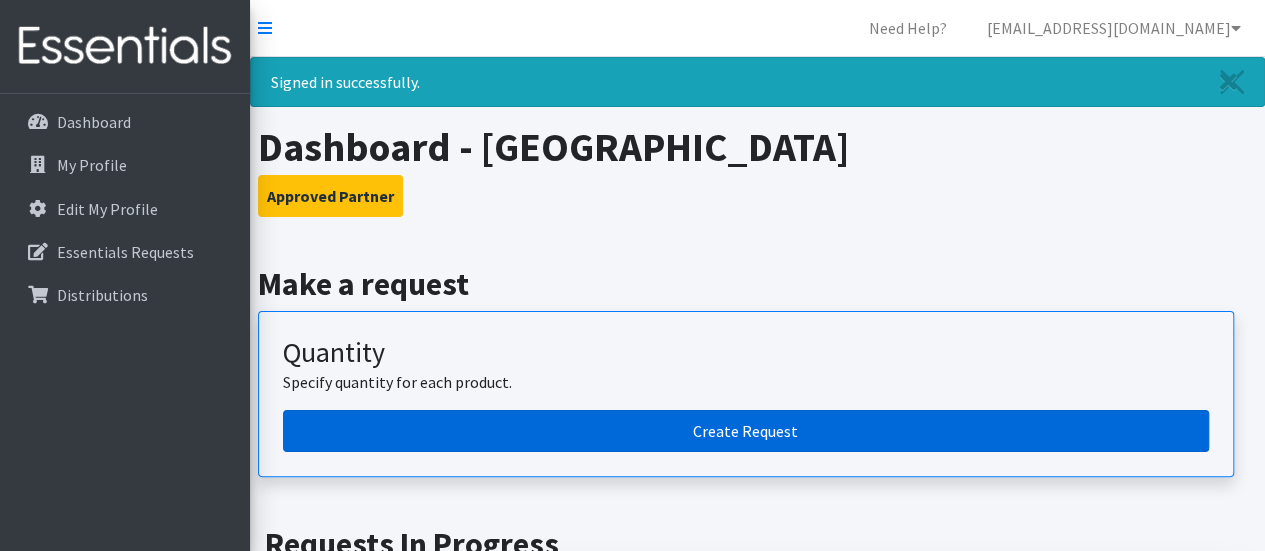 click on "Create Request" at bounding box center (746, 431) 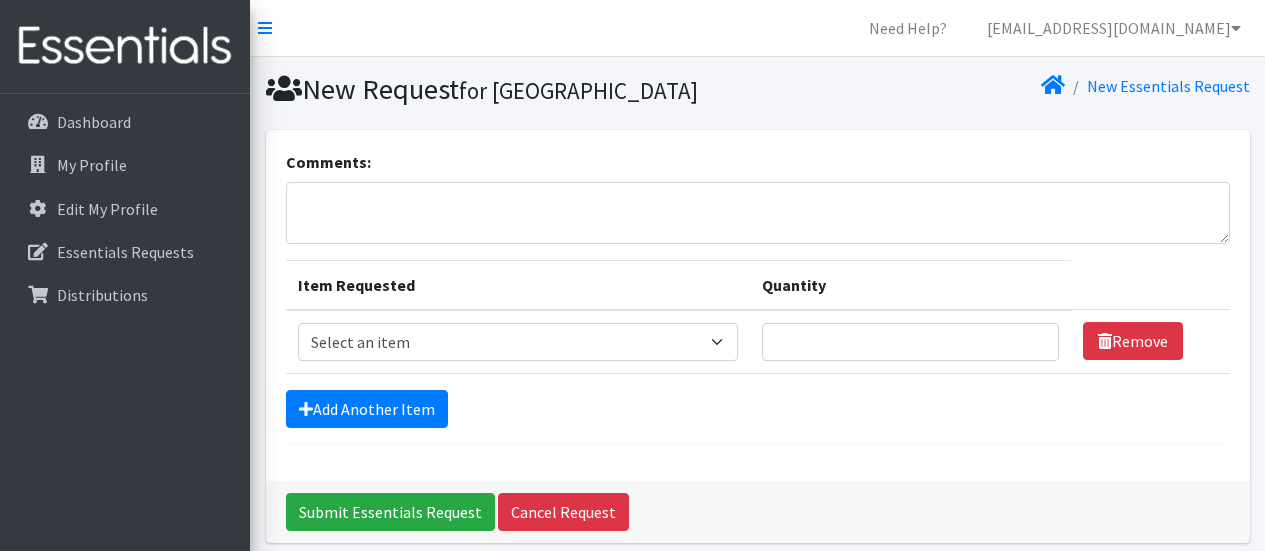 scroll, scrollTop: 0, scrollLeft: 0, axis: both 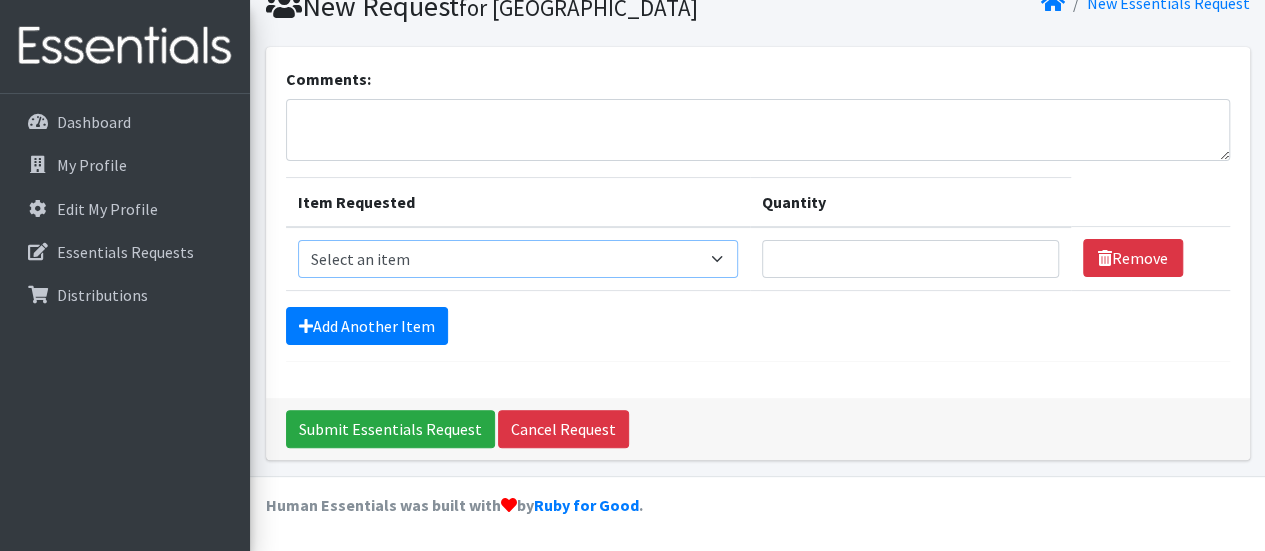 click on "Select an item
Box - 2T-3T Pull-ups [200 Pull-ups/8 Packs]
Box - 3T-4T Pull-ups [200 Pull-ups/8 Packs]
Box - 4T-5T Pull-Ups [200 Pull-ups/8 Packs]
Box - Newborn Diapers [450 Diapers/18 Packs]
Box - Size 1 Diapers [375 Diapers/15 Packs]
Box - Size 2 Diapers [375 Diapers/15 Packs]
Box - Size 3 Diapers [250 Diapers/10 Packs]
Box - Size 4 Diapers [225 Diapers/9 Packs]
Box - Size 5 Diapers [200 Diapers/8 Packs]
Box - Size 6 Diapers [200 Diapers/8 Packs]
Box - Size 7 Diapers [200 Diapers/8 Packs]
Box - Wipes [18 Packs]
Diapers - Newborn
Diapers - Preemie
Diapers - Size 1
Diapers - Size 2
Diapers - Size 3
Diapers - Size 4
Diapers - Size 5
Diapers - Size 6
Diapers - Size 7
Kids Pull-Ups (2T-3T)
Kids Pull-Ups (3T-4T)
Kids Pull-Ups (4T-5T)
Wipes (Baby)" at bounding box center (518, 259) 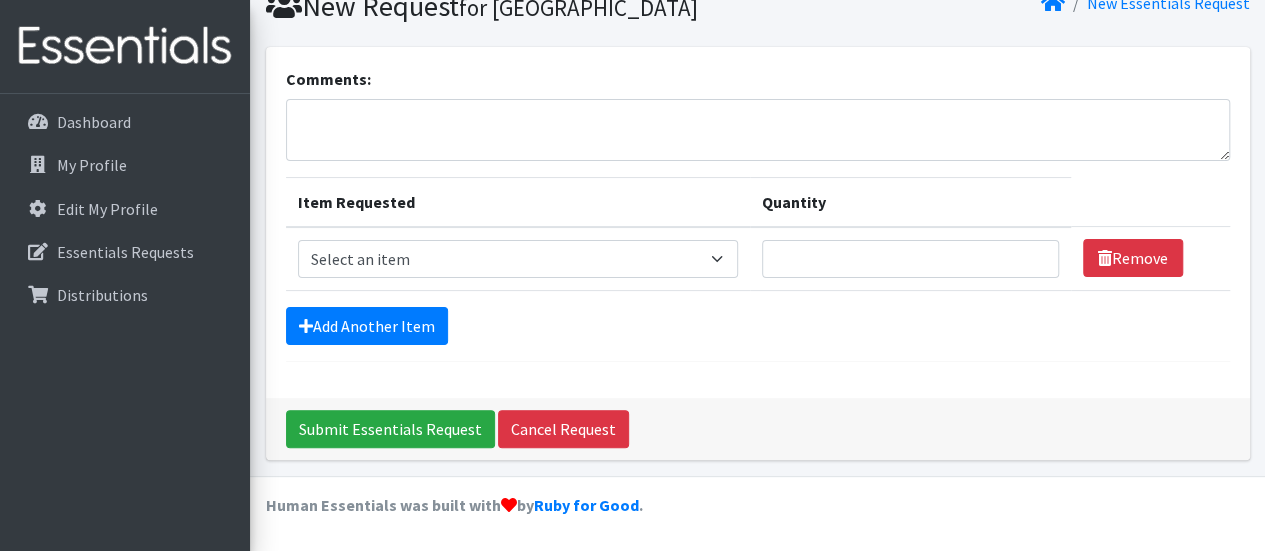 click on "Item Requested
Select an item
Box - 2T-3T Pull-ups [200 Pull-ups/8 Packs]
Box - 3T-4T Pull-ups [200 Pull-ups/8 Packs]
Box - 4T-5T Pull-Ups [200 Pull-ups/8 Packs]
Box - Newborn Diapers [450 Diapers/18 Packs]
Box - Size 1 Diapers [375 Diapers/15 Packs]
Box - Size 2 Diapers [375 Diapers/15 Packs]
Box - Size 3 Diapers [250 Diapers/10 Packs]
Box - Size 4 Diapers [225 Diapers/9 Packs]
Box - Size 5 Diapers [200 Diapers/8 Packs]
Box - Size 6 Diapers [200 Diapers/8 Packs]
Box - Size 7 Diapers [200 Diapers/8 Packs]
Box - Wipes [18 Packs]
Diapers - Newborn
Diapers - Preemie
Diapers - Size 1
Diapers - Size 2
Diapers - Size 3
Diapers - Size 4
Diapers - Size 5
Diapers - Size 6
Diapers - Size 7
Kids Pull-Ups (2T-3T)
Kids Pull-Ups (3T-4T)
Kids Pull-Ups (4T-5T)
Wipes (Baby)" at bounding box center (518, 259) 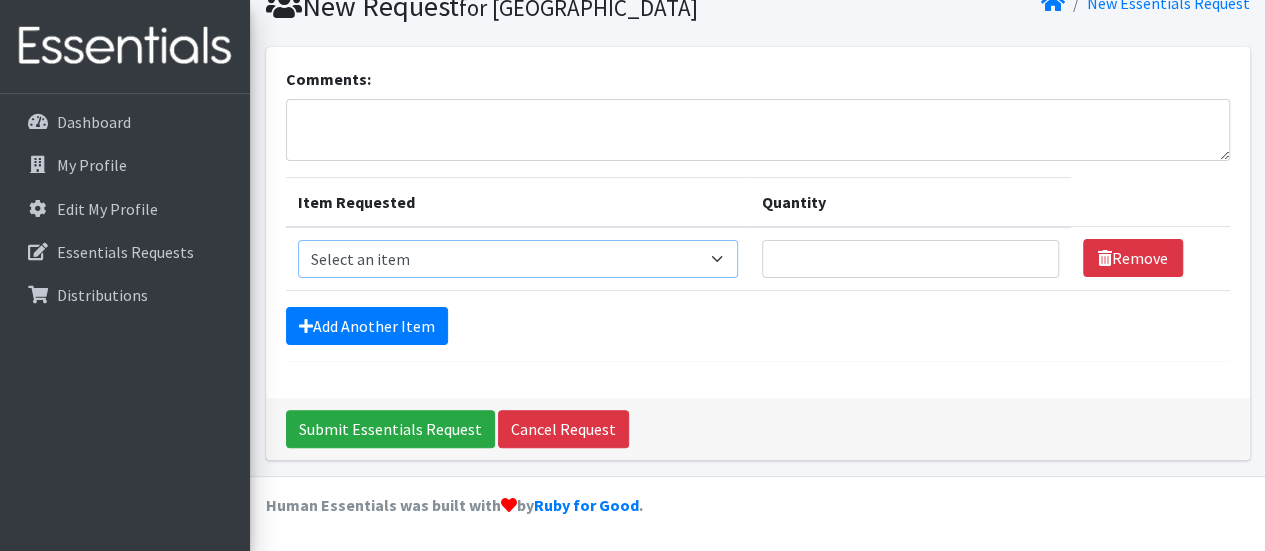 click on "Select an item
Box - 2T-3T Pull-ups [200 Pull-ups/8 Packs]
Box - 3T-4T Pull-ups [200 Pull-ups/8 Packs]
Box - 4T-5T Pull-Ups [200 Pull-ups/8 Packs]
Box - Newborn Diapers [450 Diapers/18 Packs]
Box - Size 1 Diapers [375 Diapers/15 Packs]
Box - Size 2 Diapers [375 Diapers/15 Packs]
Box - Size 3 Diapers [250 Diapers/10 Packs]
Box - Size 4 Diapers [225 Diapers/9 Packs]
Box - Size 5 Diapers [200 Diapers/8 Packs]
Box - Size 6 Diapers [200 Diapers/8 Packs]
Box - Size 7 Diapers [200 Diapers/8 Packs]
Box - Wipes [18 Packs]
Diapers - Newborn
Diapers - Preemie
Diapers - Size 1
Diapers - Size 2
Diapers - Size 3
Diapers - Size 4
Diapers - Size 5
Diapers - Size 6
Diapers - Size 7
Kids Pull-Ups (2T-3T)
Kids Pull-Ups (3T-4T)
Kids Pull-Ups (4T-5T)
Wipes (Baby)" at bounding box center (518, 259) 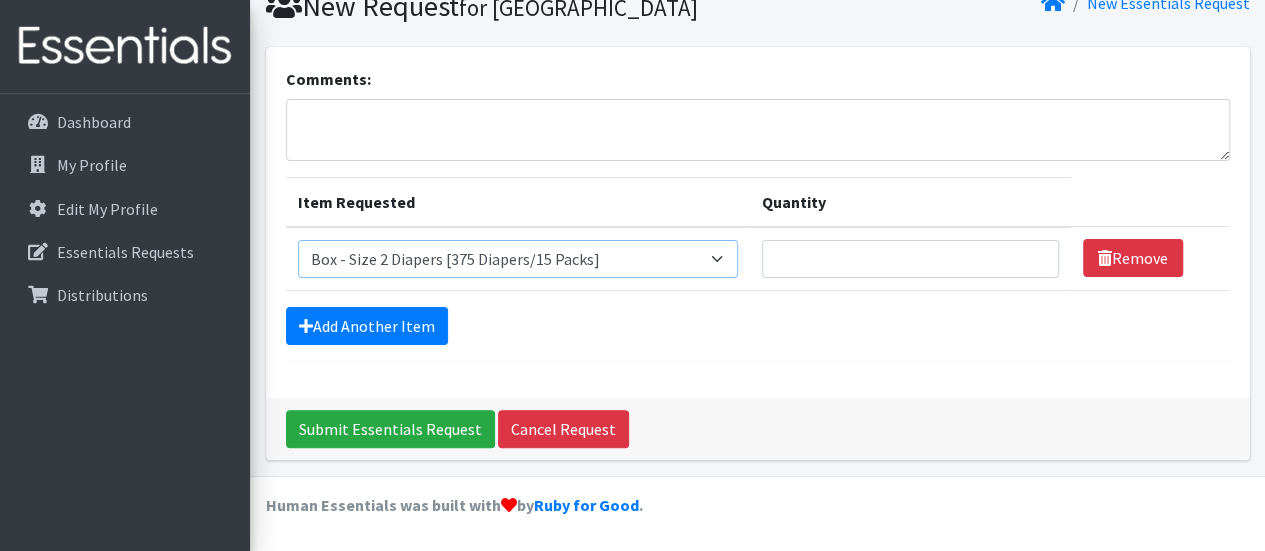click on "Select an item
Box - 2T-3T Pull-ups [200 Pull-ups/8 Packs]
Box - 3T-4T Pull-ups [200 Pull-ups/8 Packs]
Box - 4T-5T Pull-Ups [200 Pull-ups/8 Packs]
Box - Newborn Diapers [450 Diapers/18 Packs]
Box - Size 1 Diapers [375 Diapers/15 Packs]
Box - Size 2 Diapers [375 Diapers/15 Packs]
Box - Size 3 Diapers [250 Diapers/10 Packs]
Box - Size 4 Diapers [225 Diapers/9 Packs]
Box - Size 5 Diapers [200 Diapers/8 Packs]
Box - Size 6 Diapers [200 Diapers/8 Packs]
Box - Size 7 Diapers [200 Diapers/8 Packs]
Box - Wipes [18 Packs]
Diapers - Newborn
Diapers - Preemie
Diapers - Size 1
Diapers - Size 2
Diapers - Size 3
Diapers - Size 4
Diapers - Size 5
Diapers - Size 6
Diapers - Size 7
Kids Pull-Ups (2T-3T)
Kids Pull-Ups (3T-4T)
Kids Pull-Ups (4T-5T)
Wipes (Baby)" at bounding box center (518, 259) 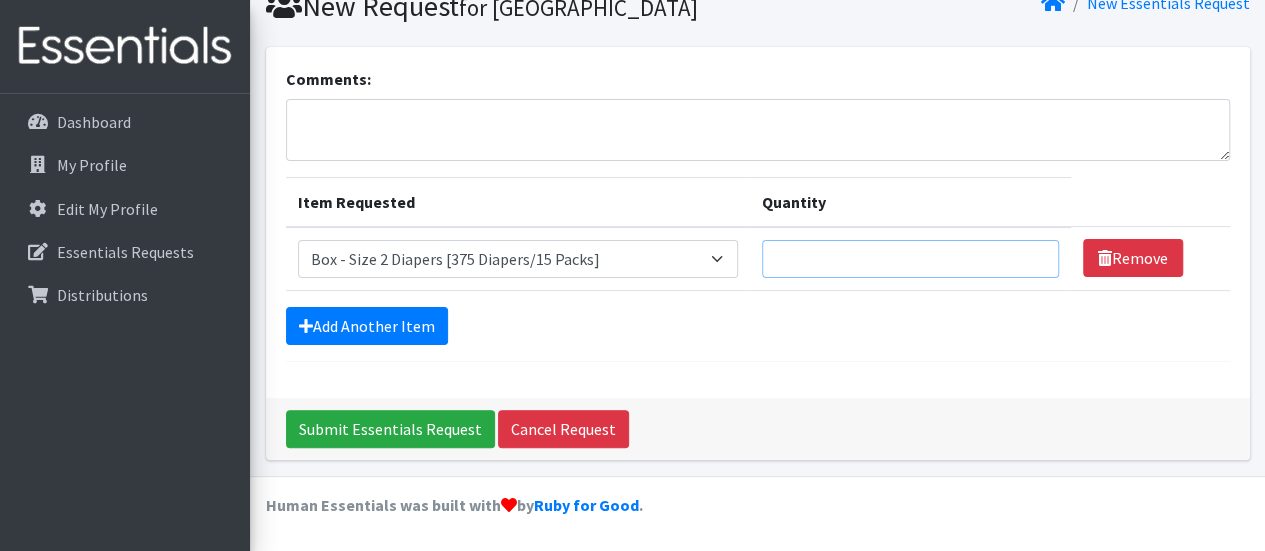 click on "Quantity" at bounding box center [910, 259] 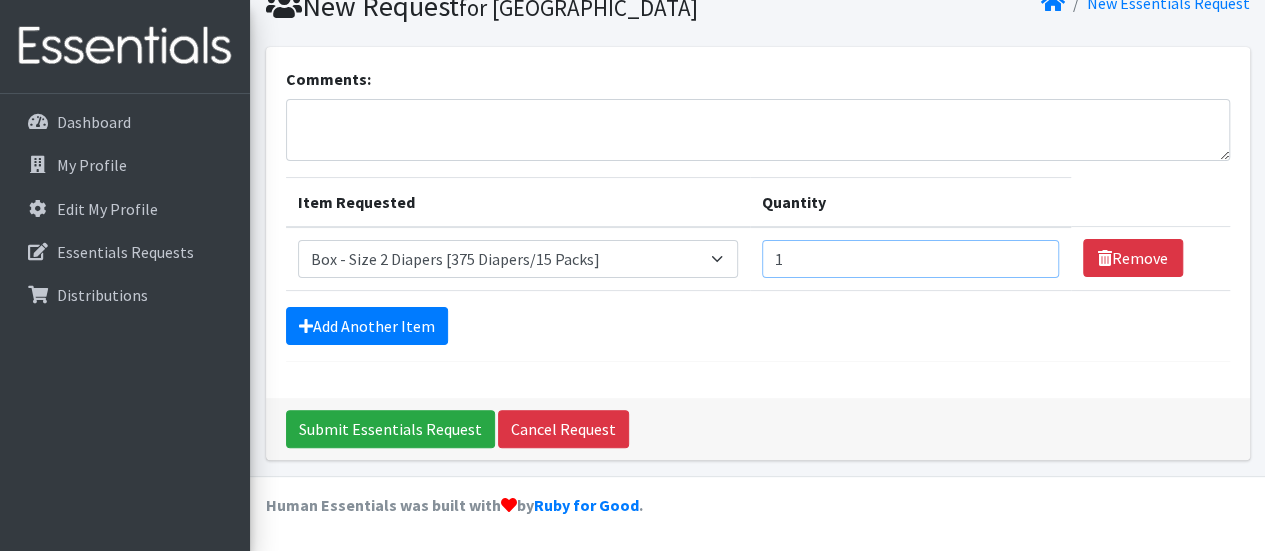type on "1" 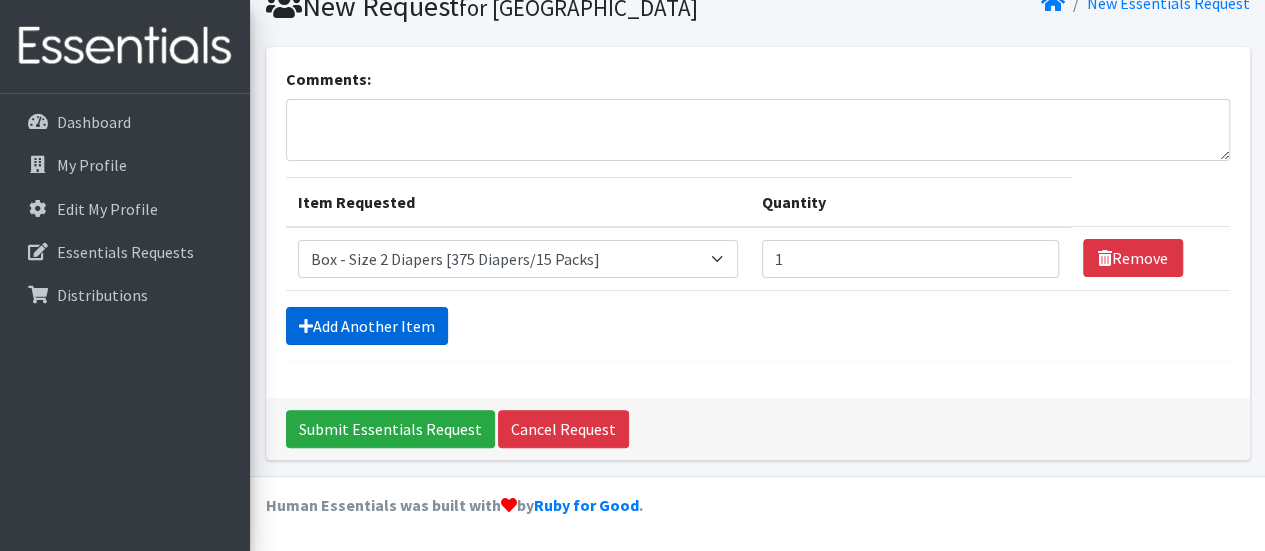 click on "Add Another Item" at bounding box center [367, 326] 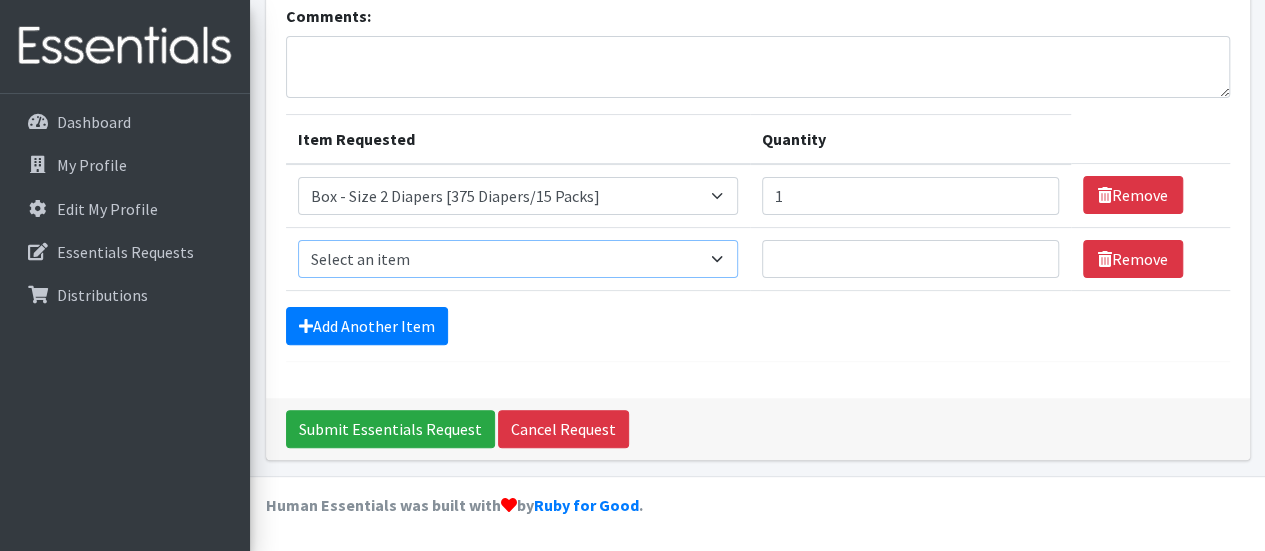 click on "Select an item
Box - 2T-3T Pull-ups [200 Pull-ups/8 Packs]
Box - 3T-4T Pull-ups [200 Pull-ups/8 Packs]
Box - 4T-5T Pull-Ups [200 Pull-ups/8 Packs]
Box - Newborn Diapers [450 Diapers/18 Packs]
Box - Size 1 Diapers [375 Diapers/15 Packs]
Box - Size 2 Diapers [375 Diapers/15 Packs]
Box - Size 3 Diapers [250 Diapers/10 Packs]
Box - Size 4 Diapers [225 Diapers/9 Packs]
Box - Size 5 Diapers [200 Diapers/8 Packs]
Box - Size 6 Diapers [200 Diapers/8 Packs]
Box - Size 7 Diapers [200 Diapers/8 Packs]
Box - Wipes [18 Packs]
Diapers - Newborn
Diapers - Preemie
Diapers - Size 1
Diapers - Size 2
Diapers - Size 3
Diapers - Size 4
Diapers - Size 5
Diapers - Size 6
Diapers - Size 7
Kids Pull-Ups (2T-3T)
Kids Pull-Ups (3T-4T)
Kids Pull-Ups (4T-5T)
Wipes (Baby)" at bounding box center [518, 259] 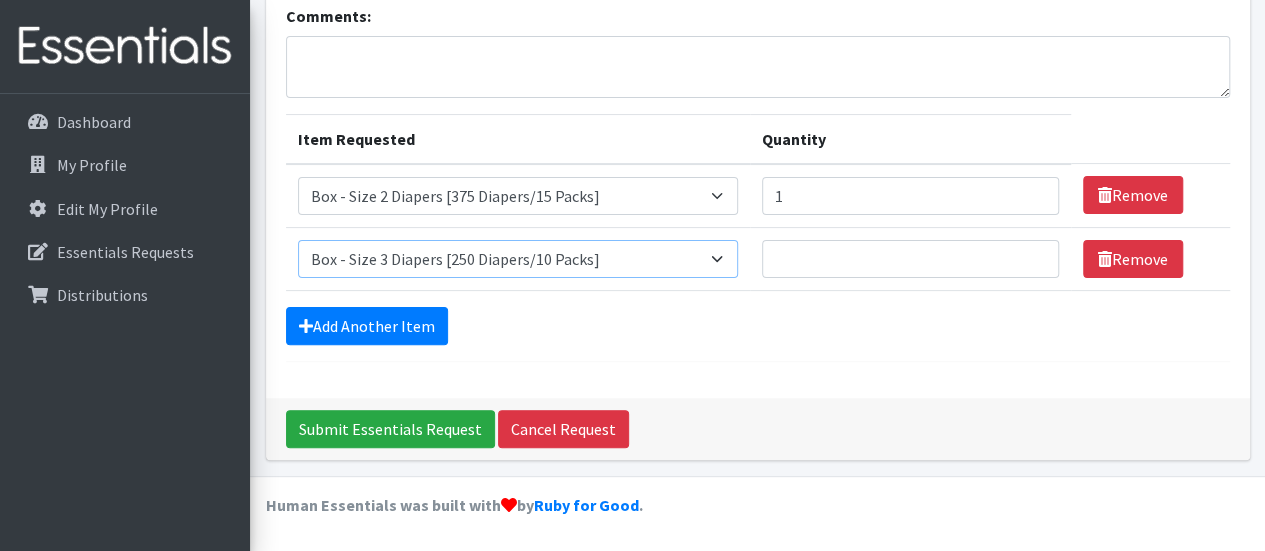 click on "Select an item
Box - 2T-3T Pull-ups [200 Pull-ups/8 Packs]
Box - 3T-4T Pull-ups [200 Pull-ups/8 Packs]
Box - 4T-5T Pull-Ups [200 Pull-ups/8 Packs]
Box - Newborn Diapers [450 Diapers/18 Packs]
Box - Size 1 Diapers [375 Diapers/15 Packs]
Box - Size 2 Diapers [375 Diapers/15 Packs]
Box - Size 3 Diapers [250 Diapers/10 Packs]
Box - Size 4 Diapers [225 Diapers/9 Packs]
Box - Size 5 Diapers [200 Diapers/8 Packs]
Box - Size 6 Diapers [200 Diapers/8 Packs]
Box - Size 7 Diapers [200 Diapers/8 Packs]
Box - Wipes [18 Packs]
Diapers - Newborn
Diapers - Preemie
Diapers - Size 1
Diapers - Size 2
Diapers - Size 3
Diapers - Size 4
Diapers - Size 5
Diapers - Size 6
Diapers - Size 7
Kids Pull-Ups (2T-3T)
Kids Pull-Ups (3T-4T)
Kids Pull-Ups (4T-5T)
Wipes (Baby)" at bounding box center (518, 259) 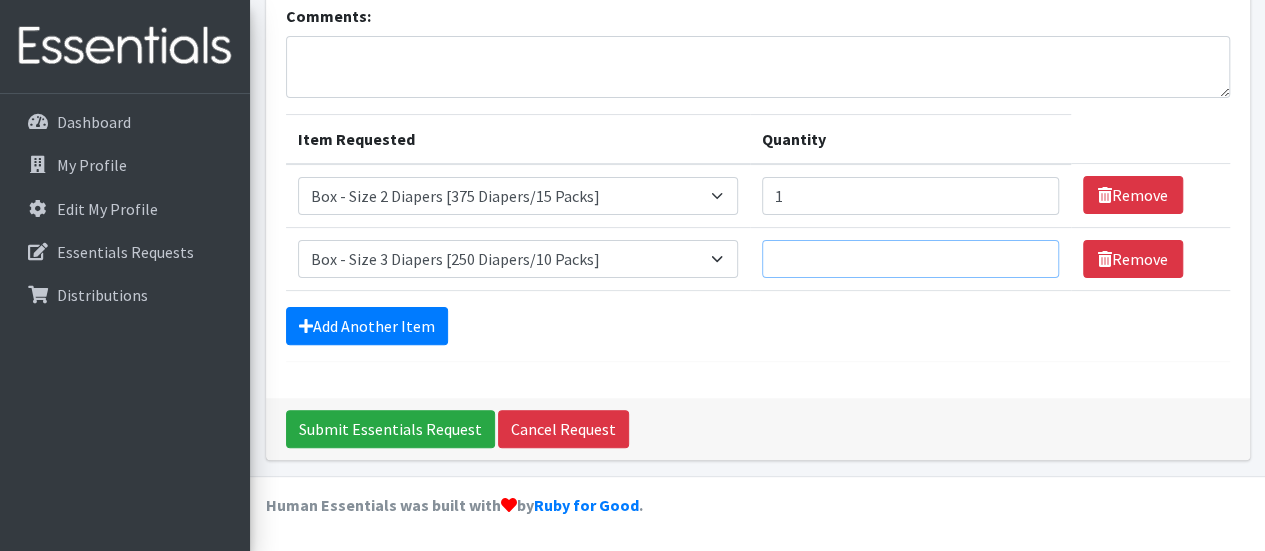 click on "Quantity" at bounding box center [910, 259] 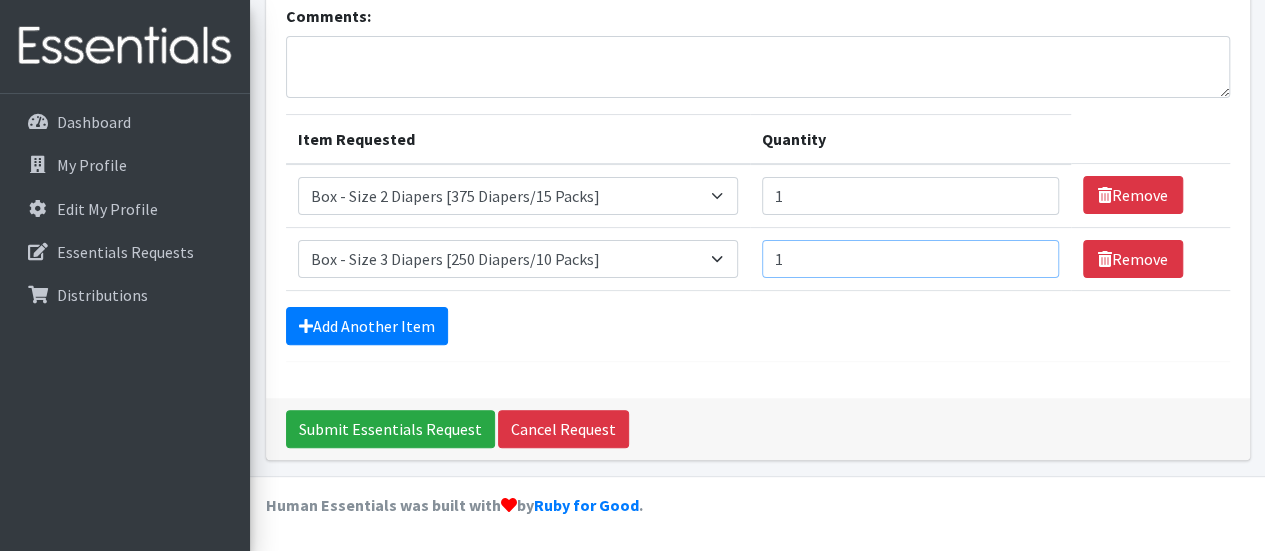 type on "1" 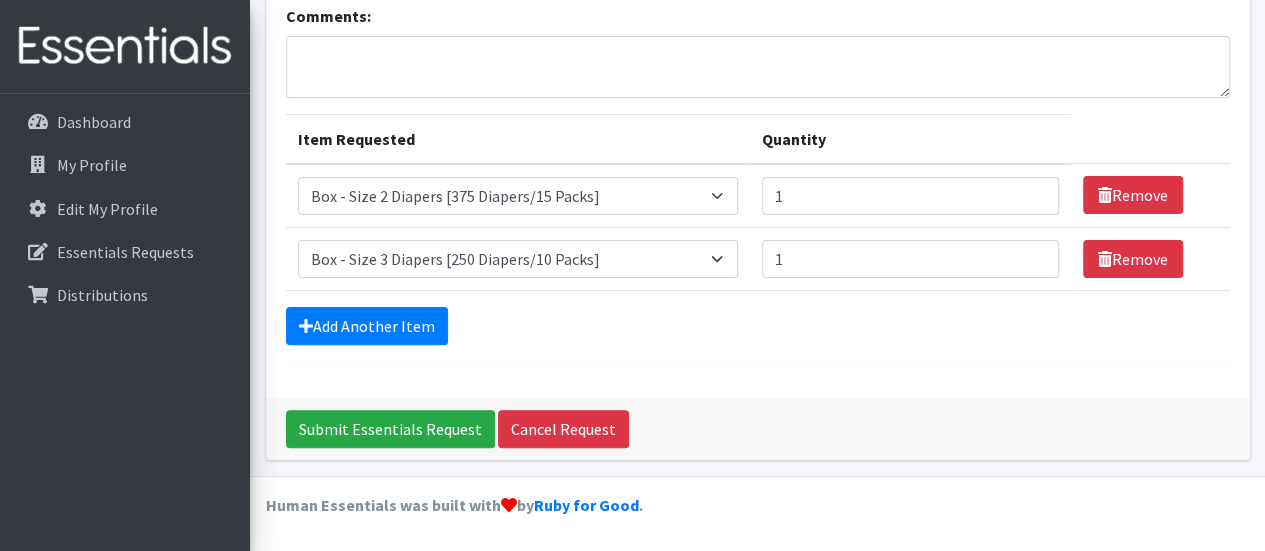 click on "Comments:
Item Requested
Quantity
Item Requested
Select an item
Box - 2T-3T Pull-ups [200 Pull-ups/8 Packs]
Box - 3T-4T Pull-ups [200 Pull-ups/8 Packs]
Box - 4T-5T Pull-Ups [200 Pull-ups/8 Packs]
Box - Newborn Diapers [450 Diapers/18 Packs]
Box - Size 1 Diapers [375 Diapers/15 Packs]
Box - Size 2 Diapers [375 Diapers/15 Packs]
Box - Size 3 Diapers [250 Diapers/10 Packs]
Box - Size 4 Diapers [225 Diapers/9 Packs]
Box - Size 5 Diapers [200 Diapers/8 Packs]
Box - Size 6 Diapers [200 Diapers/8 Packs]
Box - Size 7 Diapers [200 Diapers/8 Packs]
Box - Wipes [18 Packs]
Diapers - Newborn
Diapers - Preemie
Diapers - Size 1
Diapers - Size 2
Diapers - Size 3
Diapers - Size 4
Diapers - Size 5
Diapers - Size 6
Diapers - Size 7
Kids Pull-Ups (2T-3T)" at bounding box center (758, 183) 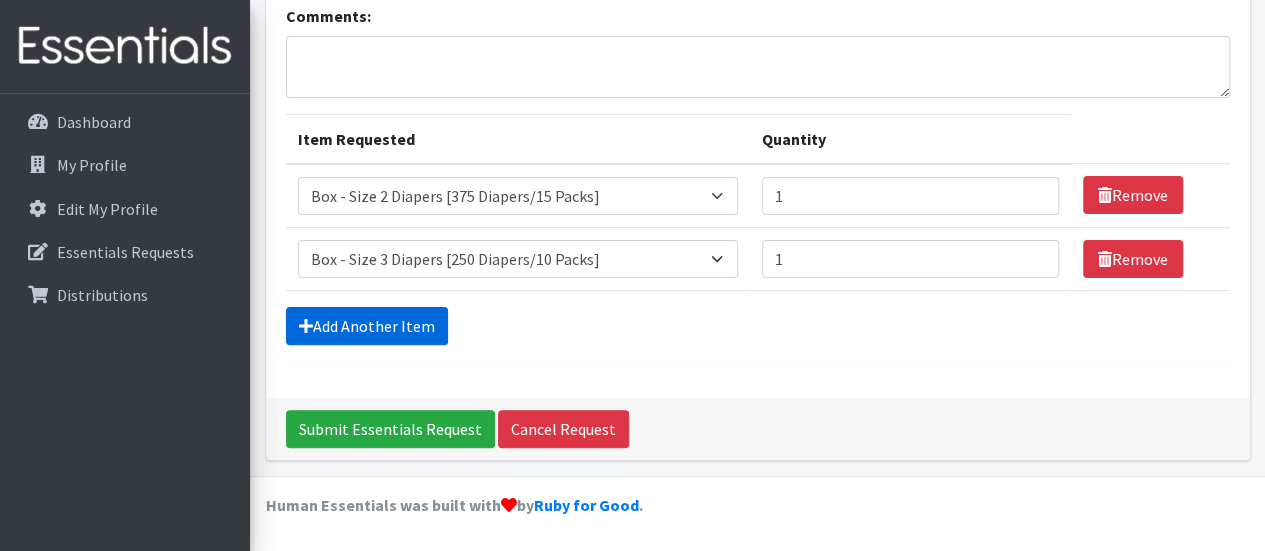 click on "Add Another Item" at bounding box center (367, 326) 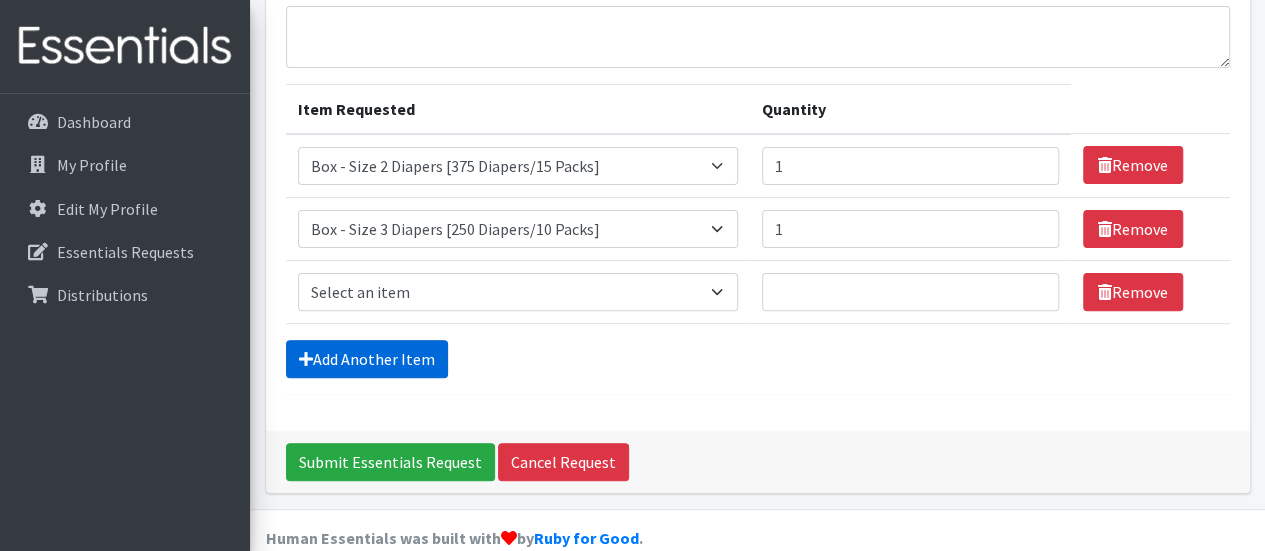 scroll, scrollTop: 239, scrollLeft: 0, axis: vertical 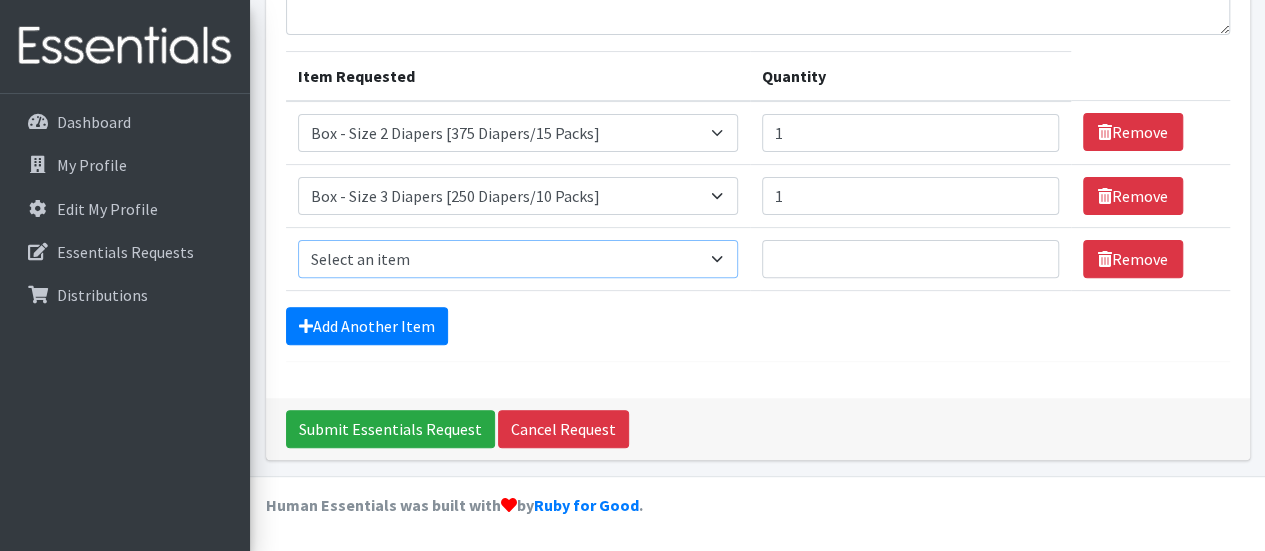 click on "Select an item
Box - 2T-3T Pull-ups [200 Pull-ups/8 Packs]
Box - 3T-4T Pull-ups [200 Pull-ups/8 Packs]
Box - 4T-5T Pull-Ups [200 Pull-ups/8 Packs]
Box - Newborn Diapers [450 Diapers/18 Packs]
Box - Size 1 Diapers [375 Diapers/15 Packs]
Box - Size 2 Diapers [375 Diapers/15 Packs]
Box - Size 3 Diapers [250 Diapers/10 Packs]
Box - Size 4 Diapers [225 Diapers/9 Packs]
Box - Size 5 Diapers [200 Diapers/8 Packs]
Box - Size 6 Diapers [200 Diapers/8 Packs]
Box - Size 7 Diapers [200 Diapers/8 Packs]
Box - Wipes [18 Packs]
Diapers - Newborn
Diapers - Preemie
Diapers - Size 1
Diapers - Size 2
Diapers - Size 3
Diapers - Size 4
Diapers - Size 5
Diapers - Size 6
Diapers - Size 7
Kids Pull-Ups (2T-3T)
Kids Pull-Ups (3T-4T)
Kids Pull-Ups (4T-5T)
Wipes (Baby)" at bounding box center (518, 259) 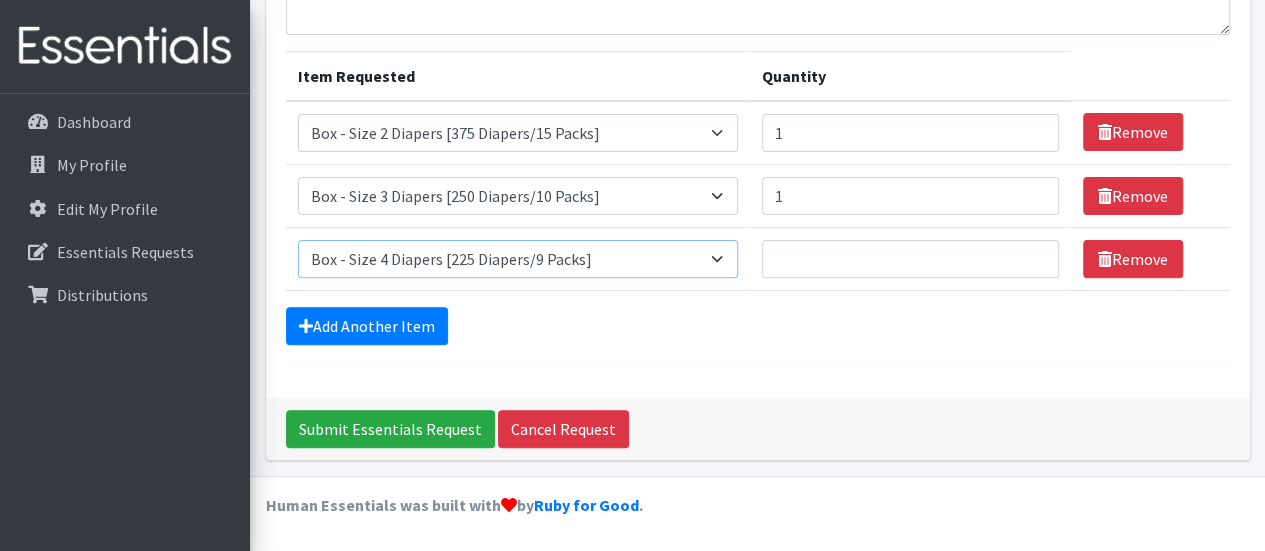 click on "Select an item
Box - 2T-3T Pull-ups [200 Pull-ups/8 Packs]
Box - 3T-4T Pull-ups [200 Pull-ups/8 Packs]
Box - 4T-5T Pull-Ups [200 Pull-ups/8 Packs]
Box - Newborn Diapers [450 Diapers/18 Packs]
Box - Size 1 Diapers [375 Diapers/15 Packs]
Box - Size 2 Diapers [375 Diapers/15 Packs]
Box - Size 3 Diapers [250 Diapers/10 Packs]
Box - Size 4 Diapers [225 Diapers/9 Packs]
Box - Size 5 Diapers [200 Diapers/8 Packs]
Box - Size 6 Diapers [200 Diapers/8 Packs]
Box - Size 7 Diapers [200 Diapers/8 Packs]
Box - Wipes [18 Packs]
Diapers - Newborn
Diapers - Preemie
Diapers - Size 1
Diapers - Size 2
Diapers - Size 3
Diapers - Size 4
Diapers - Size 5
Diapers - Size 6
Diapers - Size 7
Kids Pull-Ups (2T-3T)
Kids Pull-Ups (3T-4T)
Kids Pull-Ups (4T-5T)
Wipes (Baby)" at bounding box center [518, 259] 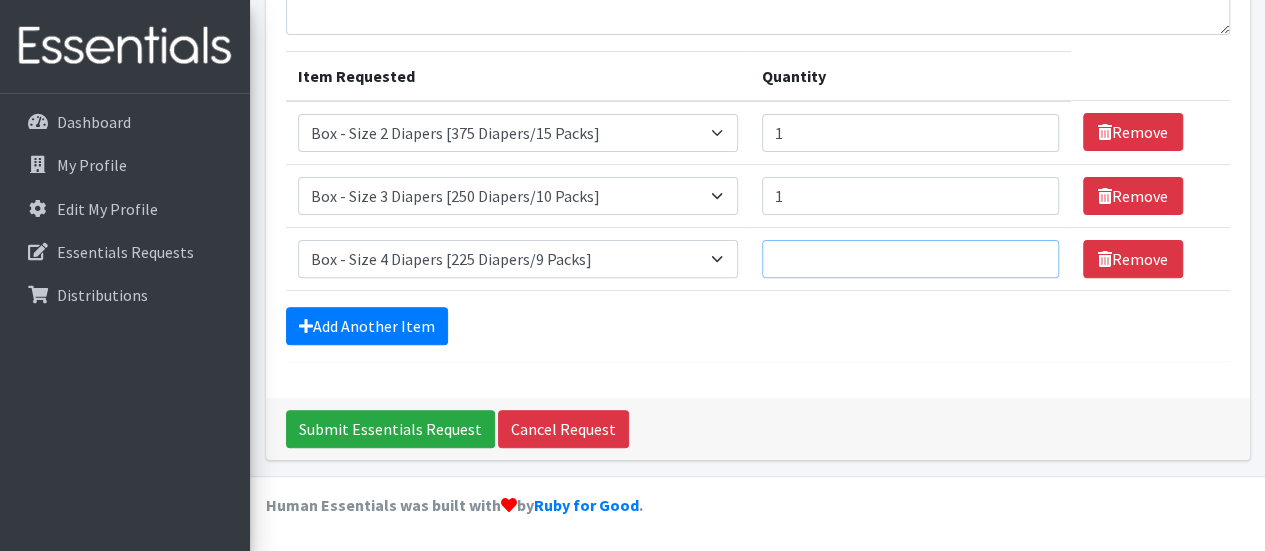 click on "Quantity" at bounding box center [910, 259] 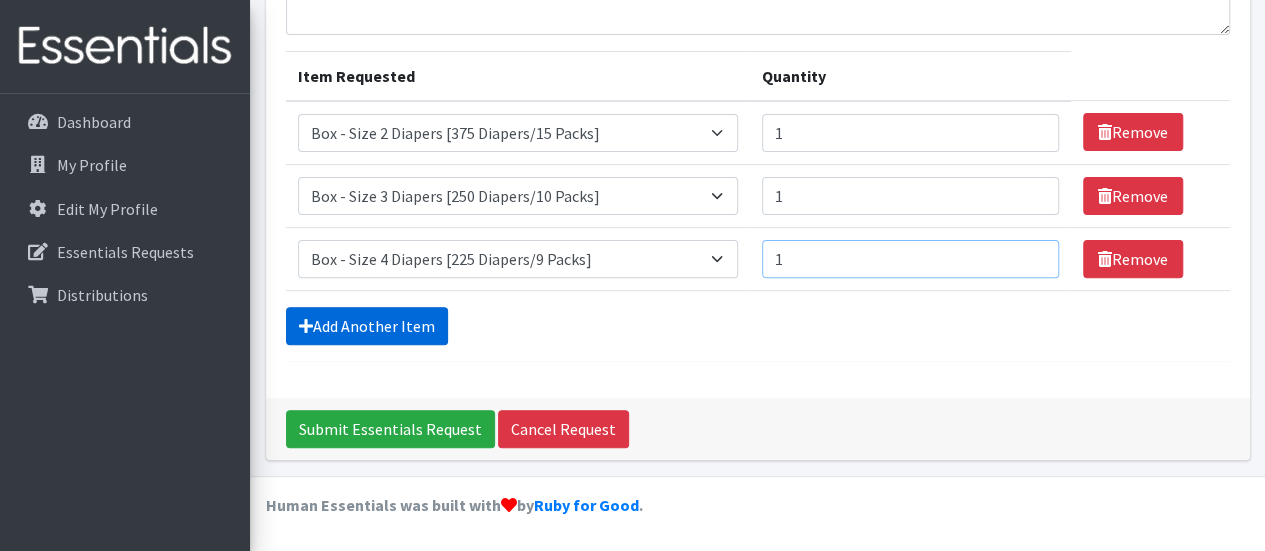 type on "1" 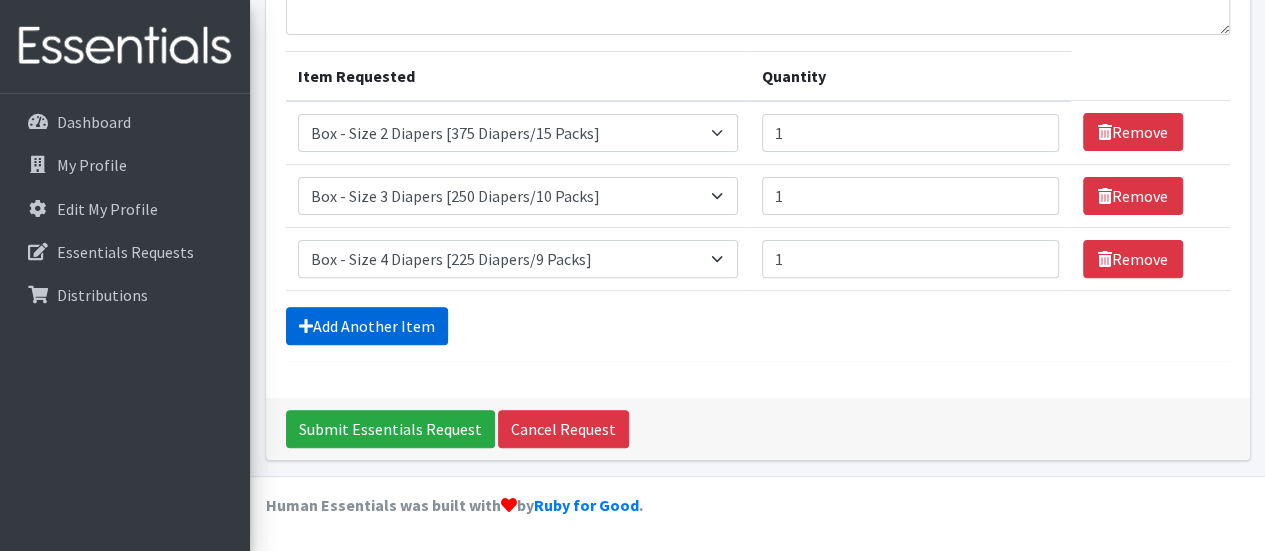 click on "Add Another Item" at bounding box center [367, 326] 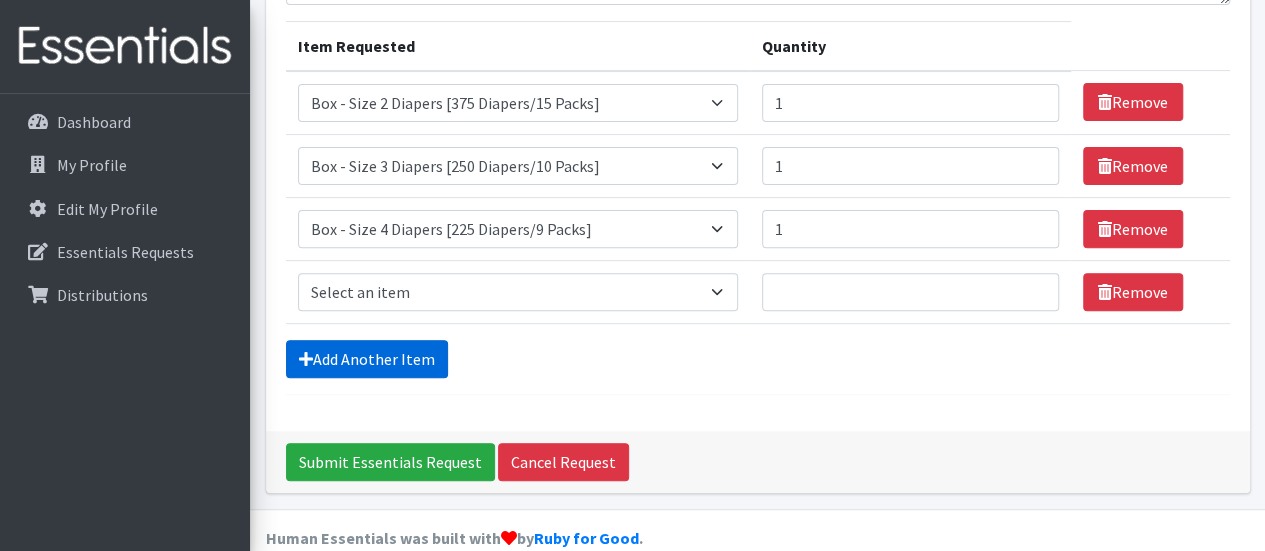 scroll, scrollTop: 302, scrollLeft: 0, axis: vertical 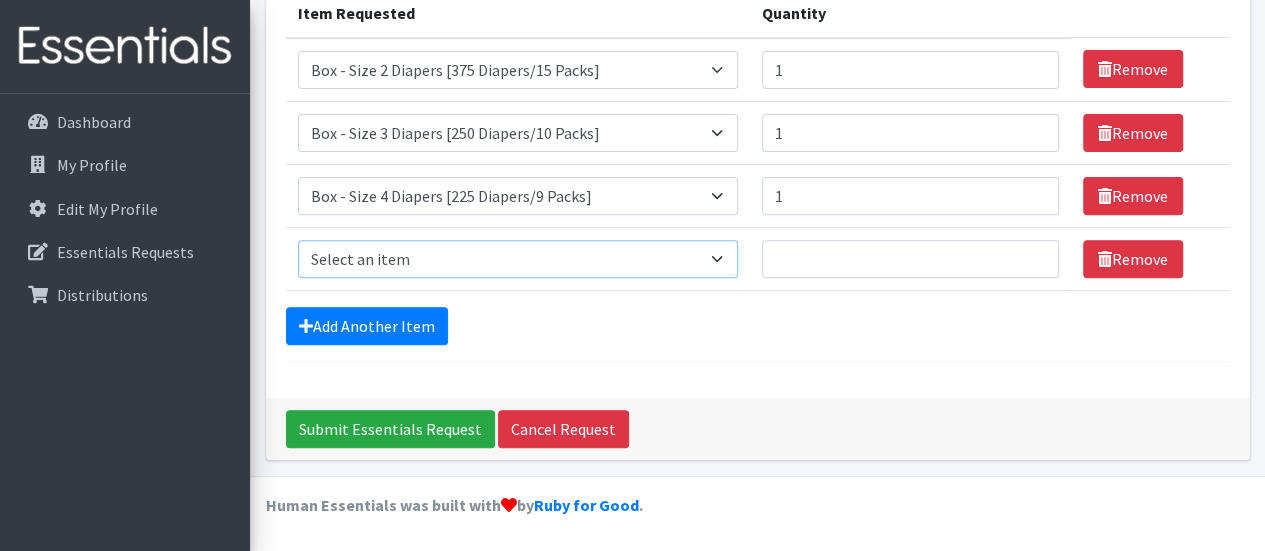 click on "Select an item
Box - 2T-3T Pull-ups [200 Pull-ups/8 Packs]
Box - 3T-4T Pull-ups [200 Pull-ups/8 Packs]
Box - 4T-5T Pull-Ups [200 Pull-ups/8 Packs]
Box - Newborn Diapers [450 Diapers/18 Packs]
Box - Size 1 Diapers [375 Diapers/15 Packs]
Box - Size 2 Diapers [375 Diapers/15 Packs]
Box - Size 3 Diapers [250 Diapers/10 Packs]
Box - Size 4 Diapers [225 Diapers/9 Packs]
Box - Size 5 Diapers [200 Diapers/8 Packs]
Box - Size 6 Diapers [200 Diapers/8 Packs]
Box - Size 7 Diapers [200 Diapers/8 Packs]
Box - Wipes [18 Packs]
Diapers - Newborn
Diapers - Preemie
Diapers - Size 1
Diapers - Size 2
Diapers - Size 3
Diapers - Size 4
Diapers - Size 5
Diapers - Size 6
Diapers - Size 7
Kids Pull-Ups (2T-3T)
Kids Pull-Ups (3T-4T)
Kids Pull-Ups (4T-5T)
Wipes (Baby)" at bounding box center (518, 259) 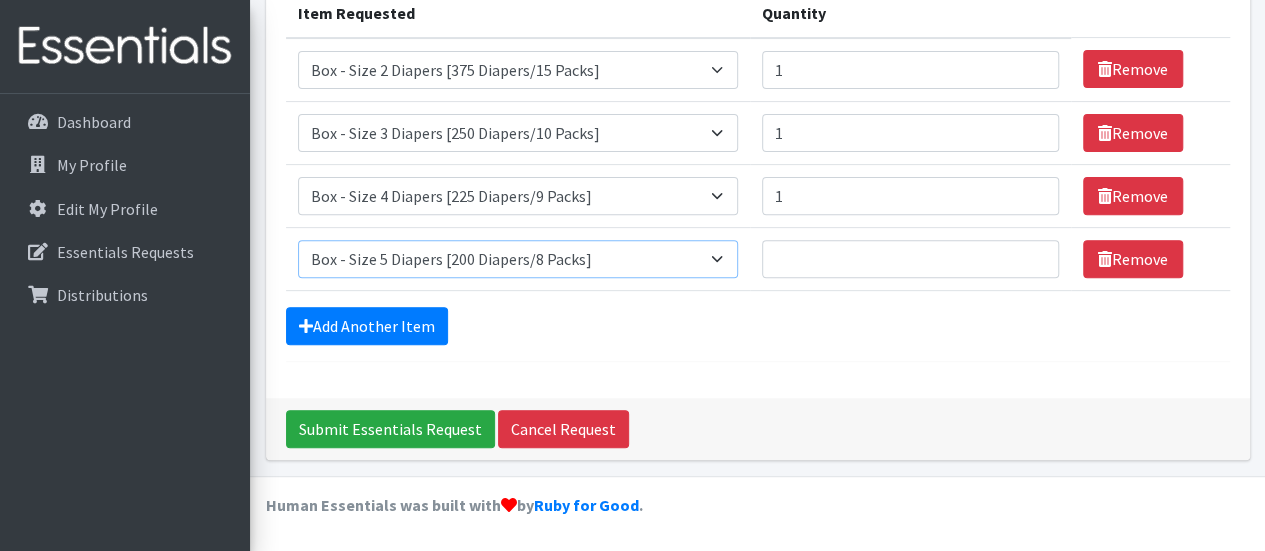 click on "Select an item
Box - 2T-3T Pull-ups [200 Pull-ups/8 Packs]
Box - 3T-4T Pull-ups [200 Pull-ups/8 Packs]
Box - 4T-5T Pull-Ups [200 Pull-ups/8 Packs]
Box - Newborn Diapers [450 Diapers/18 Packs]
Box - Size 1 Diapers [375 Diapers/15 Packs]
Box - Size 2 Diapers [375 Diapers/15 Packs]
Box - Size 3 Diapers [250 Diapers/10 Packs]
Box - Size 4 Diapers [225 Diapers/9 Packs]
Box - Size 5 Diapers [200 Diapers/8 Packs]
Box - Size 6 Diapers [200 Diapers/8 Packs]
Box - Size 7 Diapers [200 Diapers/8 Packs]
Box - Wipes [18 Packs]
Diapers - Newborn
Diapers - Preemie
Diapers - Size 1
Diapers - Size 2
Diapers - Size 3
Diapers - Size 4
Diapers - Size 5
Diapers - Size 6
Diapers - Size 7
Kids Pull-Ups (2T-3T)
Kids Pull-Ups (3T-4T)
Kids Pull-Ups (4T-5T)
Wipes (Baby)" at bounding box center (518, 259) 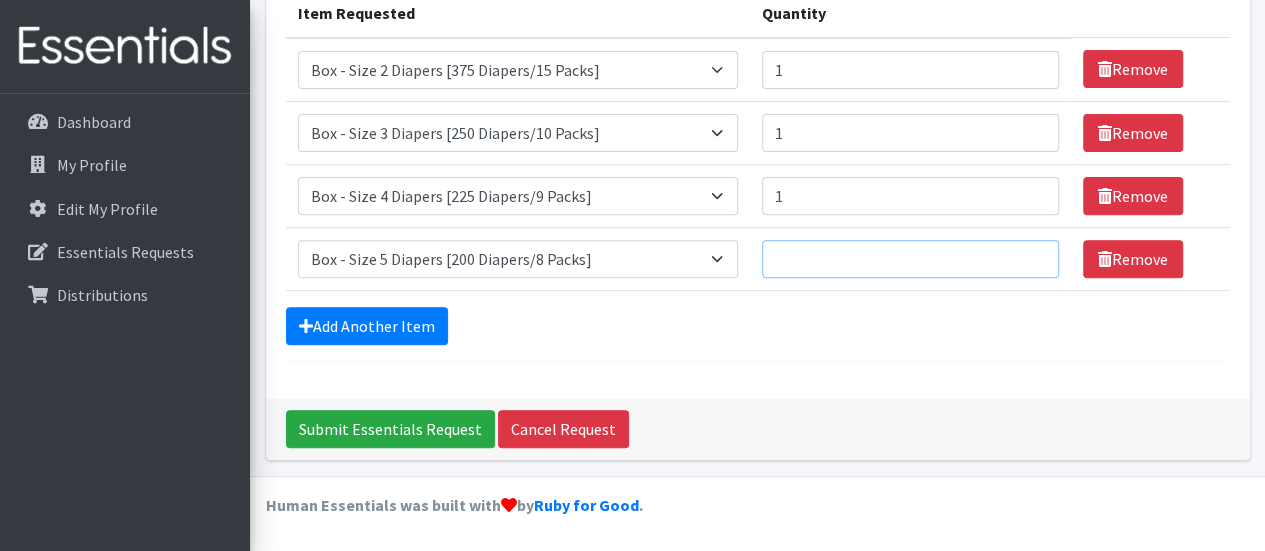 click on "Quantity" at bounding box center [910, 259] 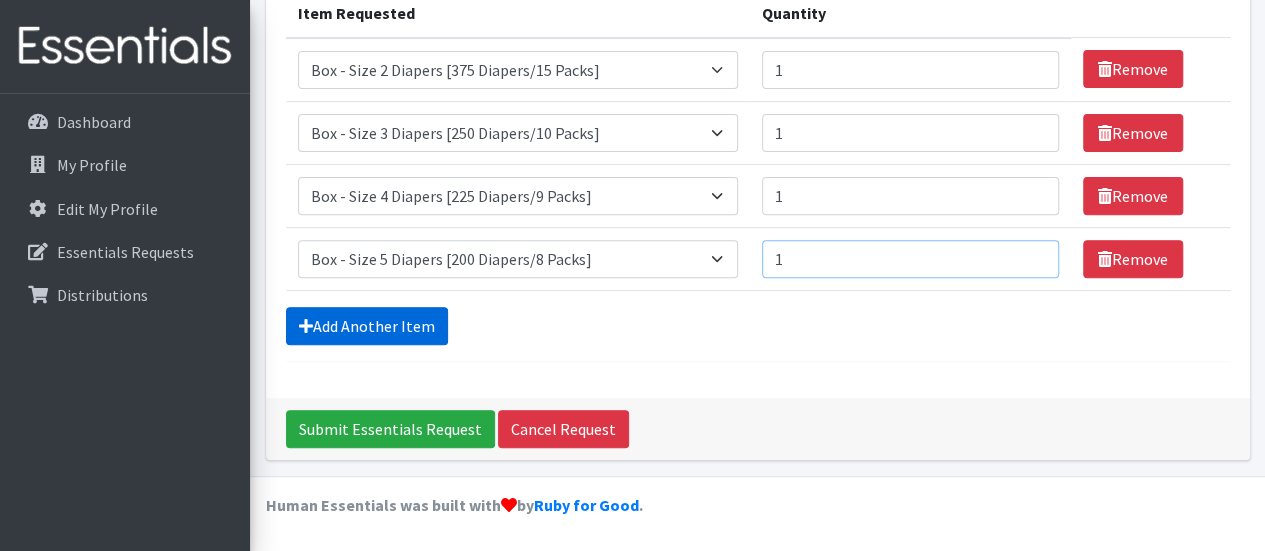 type on "1" 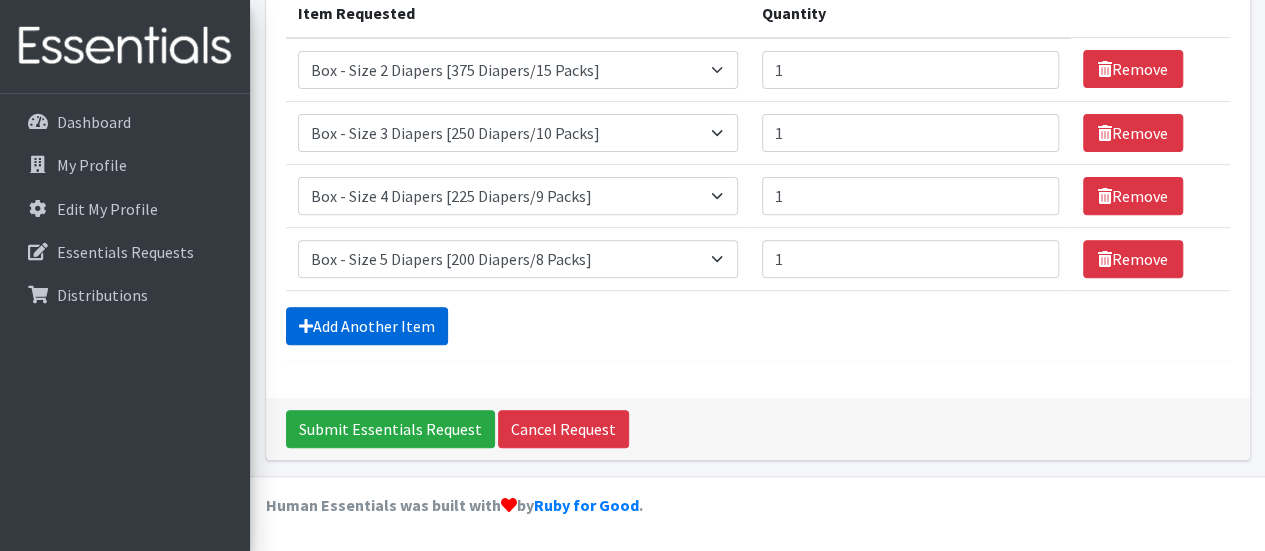 click on "Add Another Item" at bounding box center [367, 326] 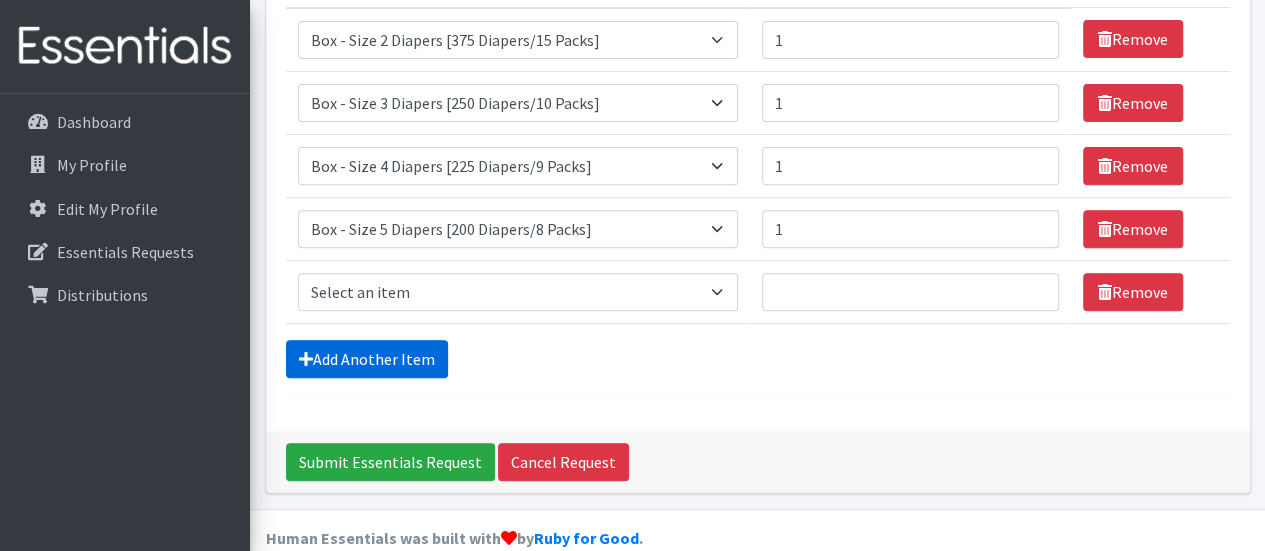 scroll, scrollTop: 364, scrollLeft: 0, axis: vertical 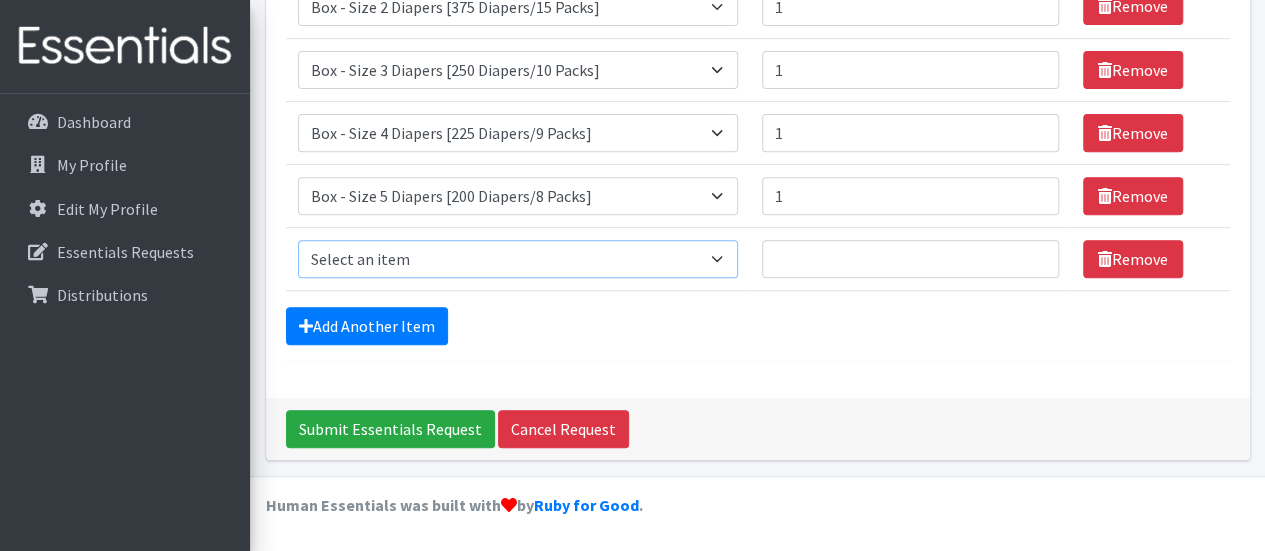 click on "Select an item
Box - 2T-3T Pull-ups [200 Pull-ups/8 Packs]
Box - 3T-4T Pull-ups [200 Pull-ups/8 Packs]
Box - 4T-5T Pull-Ups [200 Pull-ups/8 Packs]
Box - Newborn Diapers [450 Diapers/18 Packs]
Box - Size 1 Diapers [375 Diapers/15 Packs]
Box - Size 2 Diapers [375 Diapers/15 Packs]
Box - Size 3 Diapers [250 Diapers/10 Packs]
Box - Size 4 Diapers [225 Diapers/9 Packs]
Box - Size 5 Diapers [200 Diapers/8 Packs]
Box - Size 6 Diapers [200 Diapers/8 Packs]
Box - Size 7 Diapers [200 Diapers/8 Packs]
Box - Wipes [18 Packs]
Diapers - Newborn
Diapers - Preemie
Diapers - Size 1
Diapers - Size 2
Diapers - Size 3
Diapers - Size 4
Diapers - Size 5
Diapers - Size 6
Diapers - Size 7
Kids Pull-Ups (2T-3T)
Kids Pull-Ups (3T-4T)
Kids Pull-Ups (4T-5T)
Wipes (Baby)" at bounding box center (518, 259) 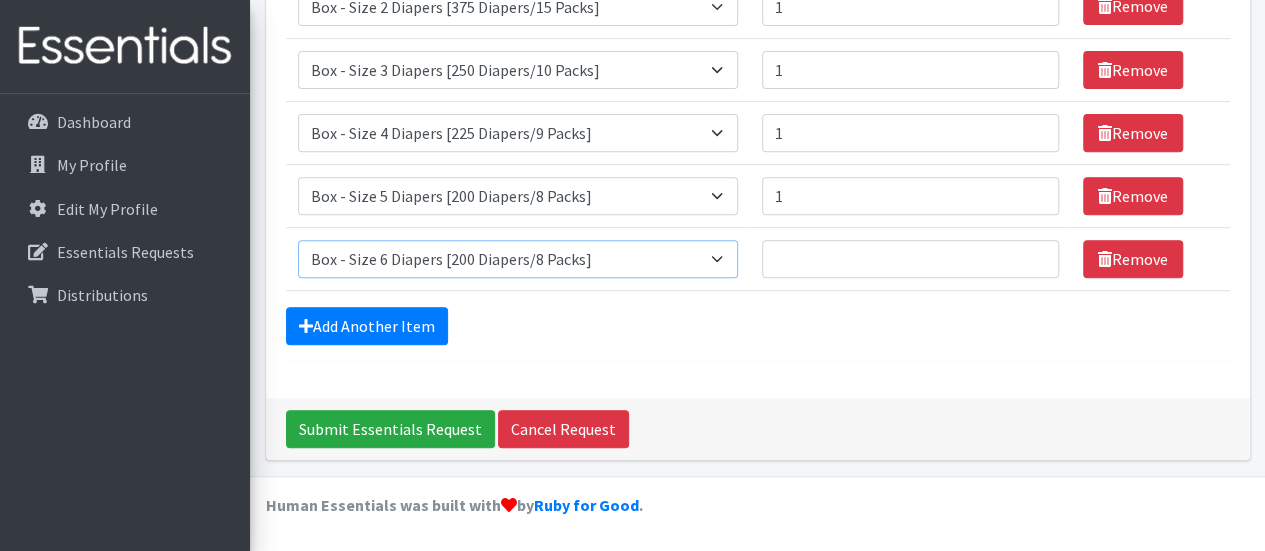 click on "Select an item
Box - 2T-3T Pull-ups [200 Pull-ups/8 Packs]
Box - 3T-4T Pull-ups [200 Pull-ups/8 Packs]
Box - 4T-5T Pull-Ups [200 Pull-ups/8 Packs]
Box - Newborn Diapers [450 Diapers/18 Packs]
Box - Size 1 Diapers [375 Diapers/15 Packs]
Box - Size 2 Diapers [375 Diapers/15 Packs]
Box - Size 3 Diapers [250 Diapers/10 Packs]
Box - Size 4 Diapers [225 Diapers/9 Packs]
Box - Size 5 Diapers [200 Diapers/8 Packs]
Box - Size 6 Diapers [200 Diapers/8 Packs]
Box - Size 7 Diapers [200 Diapers/8 Packs]
Box - Wipes [18 Packs]
Diapers - Newborn
Diapers - Preemie
Diapers - Size 1
Diapers - Size 2
Diapers - Size 3
Diapers - Size 4
Diapers - Size 5
Diapers - Size 6
Diapers - Size 7
Kids Pull-Ups (2T-3T)
Kids Pull-Ups (3T-4T)
Kids Pull-Ups (4T-5T)
Wipes (Baby)" at bounding box center [518, 259] 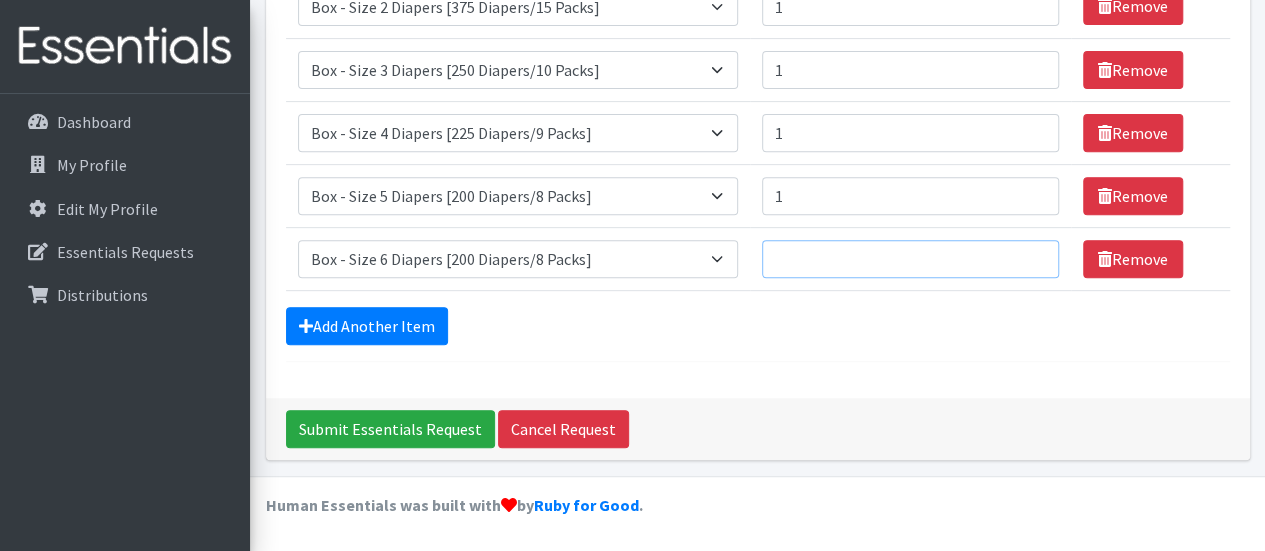 click on "Quantity" at bounding box center [910, 259] 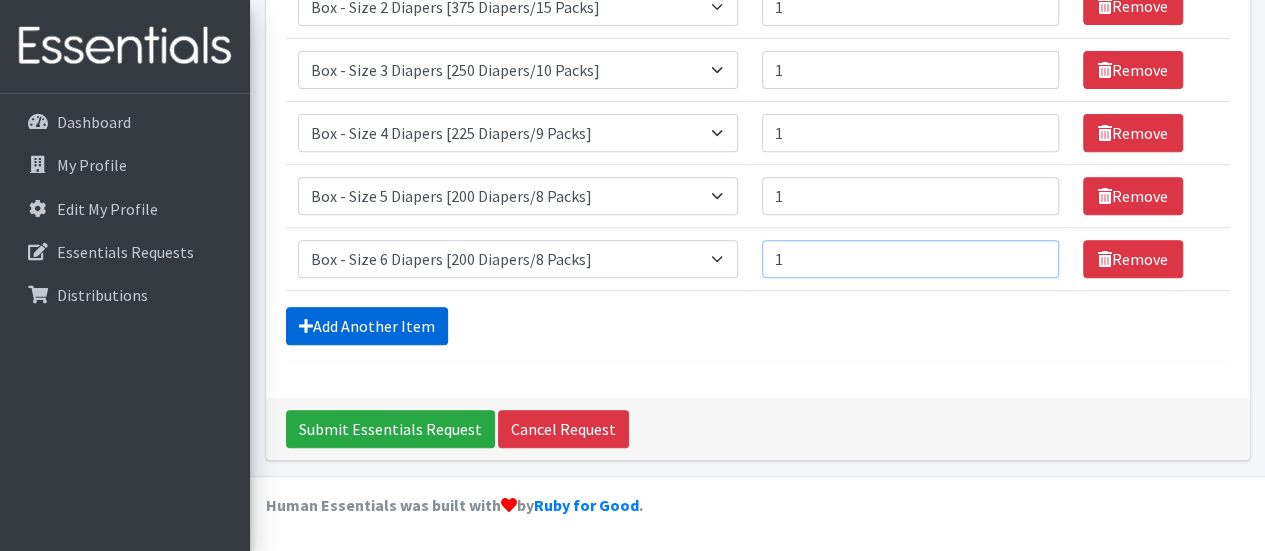 type on "1" 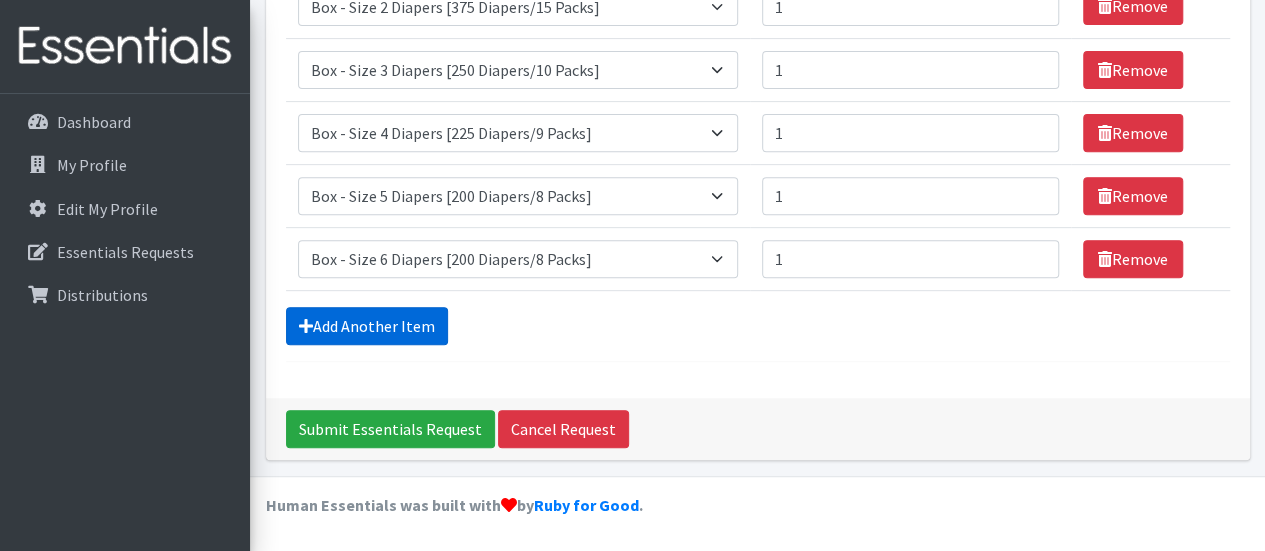 click on "Add Another Item" at bounding box center (367, 326) 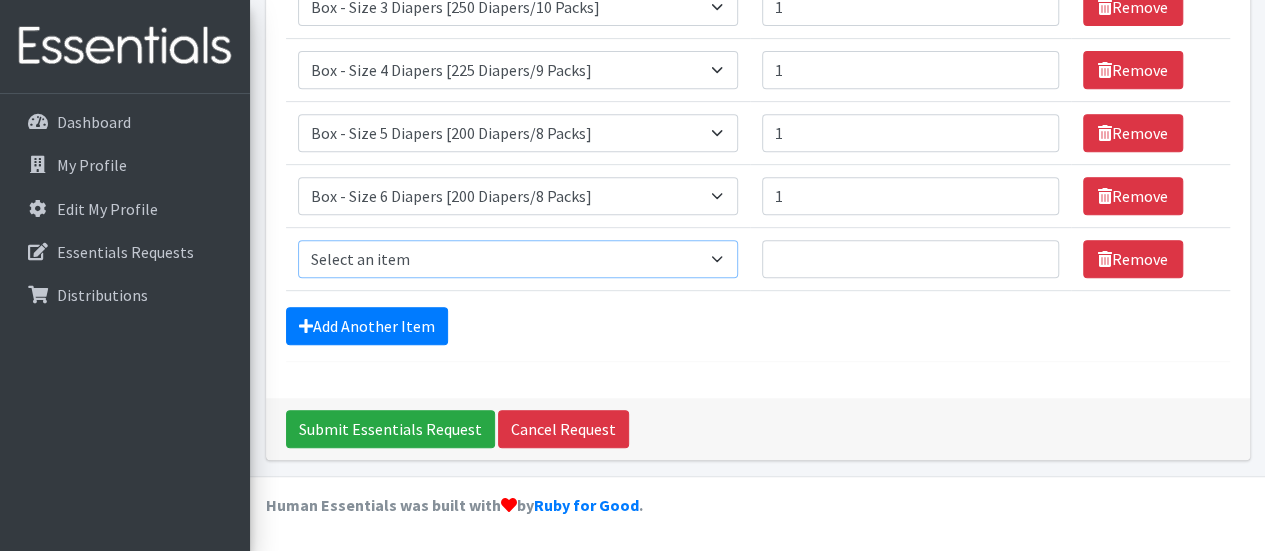 click on "Select an item
Box - 2T-3T Pull-ups [200 Pull-ups/8 Packs]
Box - 3T-4T Pull-ups [200 Pull-ups/8 Packs]
Box - 4T-5T Pull-Ups [200 Pull-ups/8 Packs]
Box - Newborn Diapers [450 Diapers/18 Packs]
Box - Size 1 Diapers [375 Diapers/15 Packs]
Box - Size 2 Diapers [375 Diapers/15 Packs]
Box - Size 3 Diapers [250 Diapers/10 Packs]
Box - Size 4 Diapers [225 Diapers/9 Packs]
Box - Size 5 Diapers [200 Diapers/8 Packs]
Box - Size 6 Diapers [200 Diapers/8 Packs]
Box - Size 7 Diapers [200 Diapers/8 Packs]
Box - Wipes [18 Packs]
Diapers - Newborn
Diapers - Preemie
Diapers - Size 1
Diapers - Size 2
Diapers - Size 3
Diapers - Size 4
Diapers - Size 5
Diapers - Size 6
Diapers - Size 7
Kids Pull-Ups (2T-3T)
Kids Pull-Ups (3T-4T)
Kids Pull-Ups (4T-5T)
Wipes (Baby)" at bounding box center (518, 259) 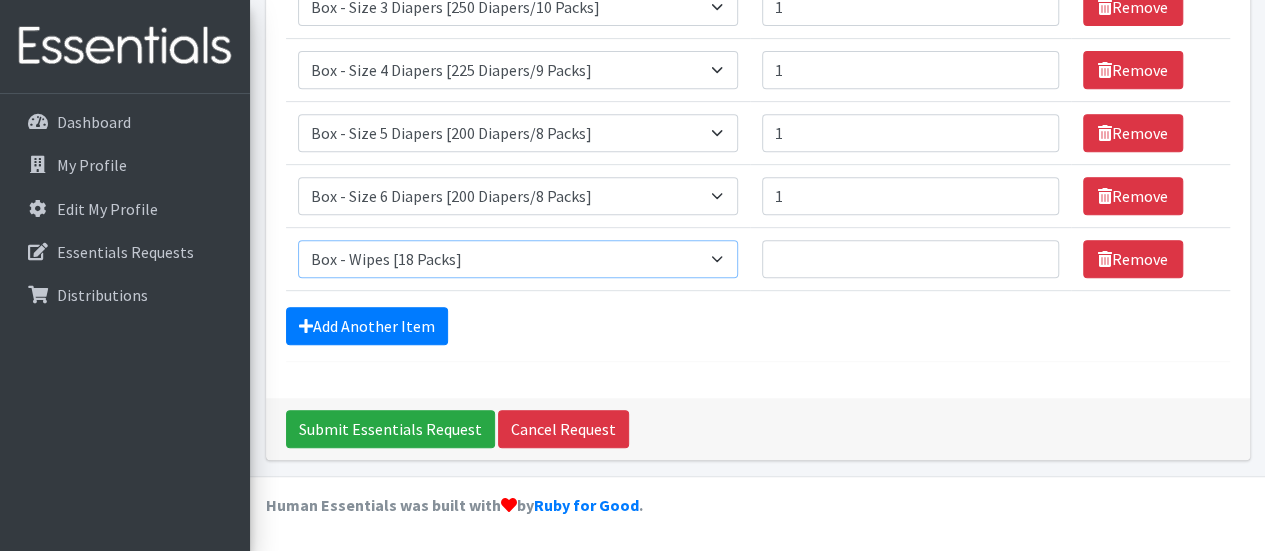 click on "Select an item
Box - 2T-3T Pull-ups [200 Pull-ups/8 Packs]
Box - 3T-4T Pull-ups [200 Pull-ups/8 Packs]
Box - 4T-5T Pull-Ups [200 Pull-ups/8 Packs]
Box - Newborn Diapers [450 Diapers/18 Packs]
Box - Size 1 Diapers [375 Diapers/15 Packs]
Box - Size 2 Diapers [375 Diapers/15 Packs]
Box - Size 3 Diapers [250 Diapers/10 Packs]
Box - Size 4 Diapers [225 Diapers/9 Packs]
Box - Size 5 Diapers [200 Diapers/8 Packs]
Box - Size 6 Diapers [200 Diapers/8 Packs]
Box - Size 7 Diapers [200 Diapers/8 Packs]
Box - Wipes [18 Packs]
Diapers - Newborn
Diapers - Preemie
Diapers - Size 1
Diapers - Size 2
Diapers - Size 3
Diapers - Size 4
Diapers - Size 5
Diapers - Size 6
Diapers - Size 7
Kids Pull-Ups (2T-3T)
Kids Pull-Ups (3T-4T)
Kids Pull-Ups (4T-5T)
Wipes (Baby)" at bounding box center [518, 259] 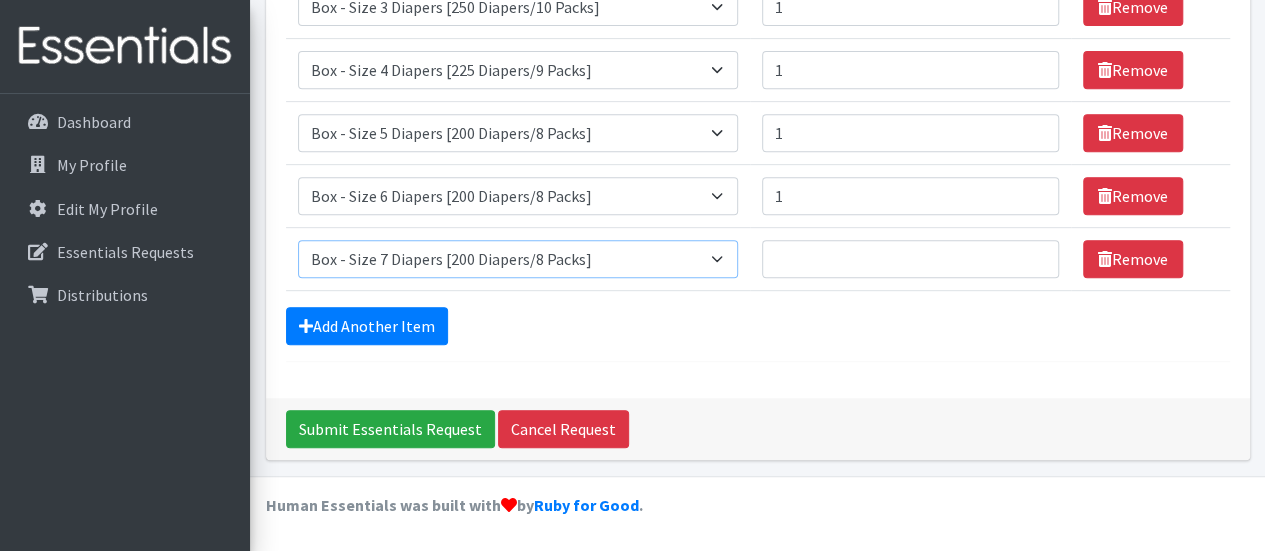 click on "Select an item
Box - 2T-3T Pull-ups [200 Pull-ups/8 Packs]
Box - 3T-4T Pull-ups [200 Pull-ups/8 Packs]
Box - 4T-5T Pull-Ups [200 Pull-ups/8 Packs]
Box - Newborn Diapers [450 Diapers/18 Packs]
Box - Size 1 Diapers [375 Diapers/15 Packs]
Box - Size 2 Diapers [375 Diapers/15 Packs]
Box - Size 3 Diapers [250 Diapers/10 Packs]
Box - Size 4 Diapers [225 Diapers/9 Packs]
Box - Size 5 Diapers [200 Diapers/8 Packs]
Box - Size 6 Diapers [200 Diapers/8 Packs]
Box - Size 7 Diapers [200 Diapers/8 Packs]
Box - Wipes [18 Packs]
Diapers - Newborn
Diapers - Preemie
Diapers - Size 1
Diapers - Size 2
Diapers - Size 3
Diapers - Size 4
Diapers - Size 5
Diapers - Size 6
Diapers - Size 7
Kids Pull-Ups (2T-3T)
Kids Pull-Ups (3T-4T)
Kids Pull-Ups (4T-5T)
Wipes (Baby)" at bounding box center [518, 259] 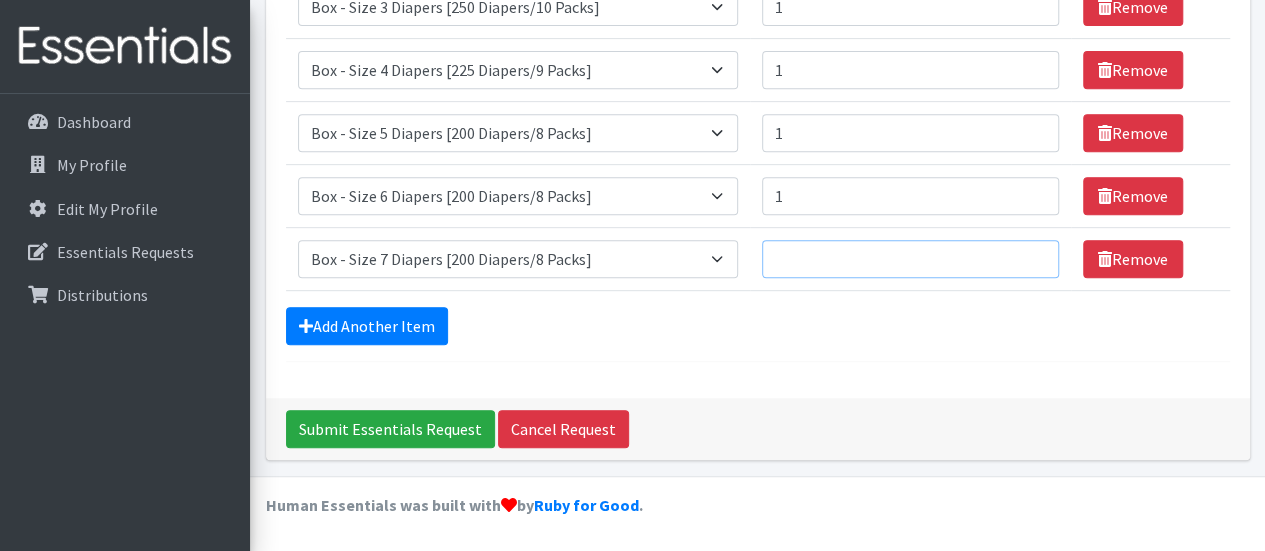 click on "Quantity" at bounding box center [910, 259] 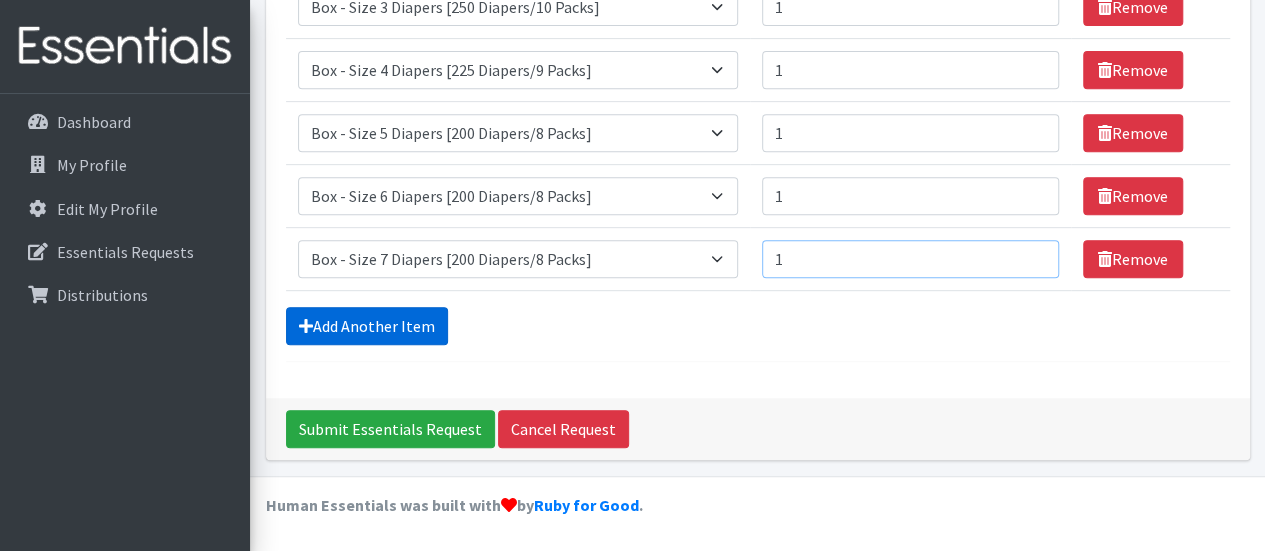 type on "1" 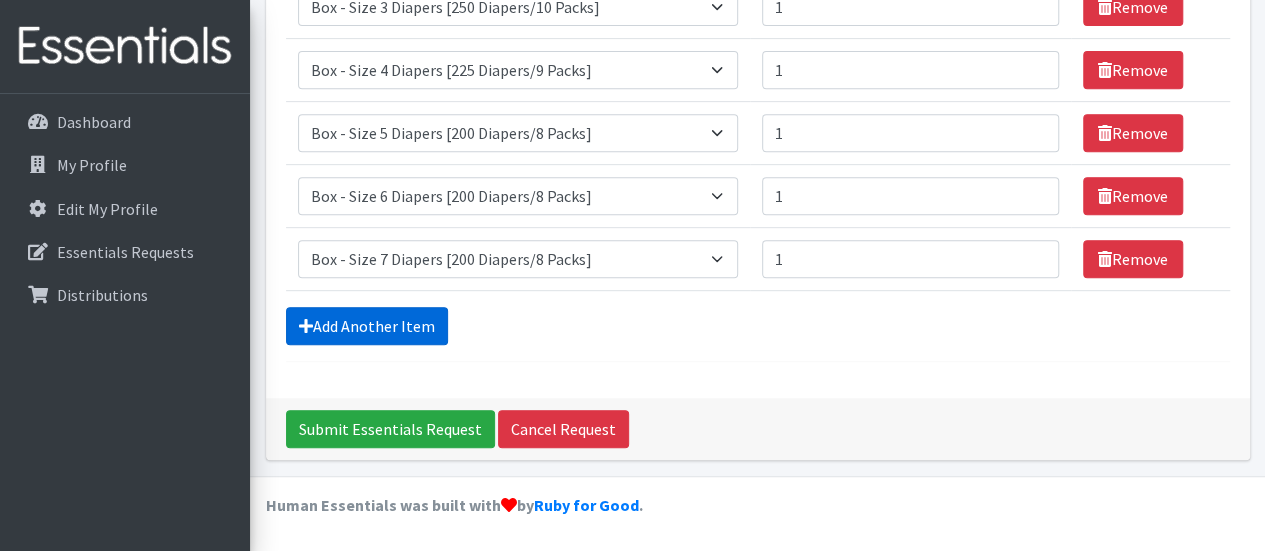 click on "Add Another Item" at bounding box center [367, 326] 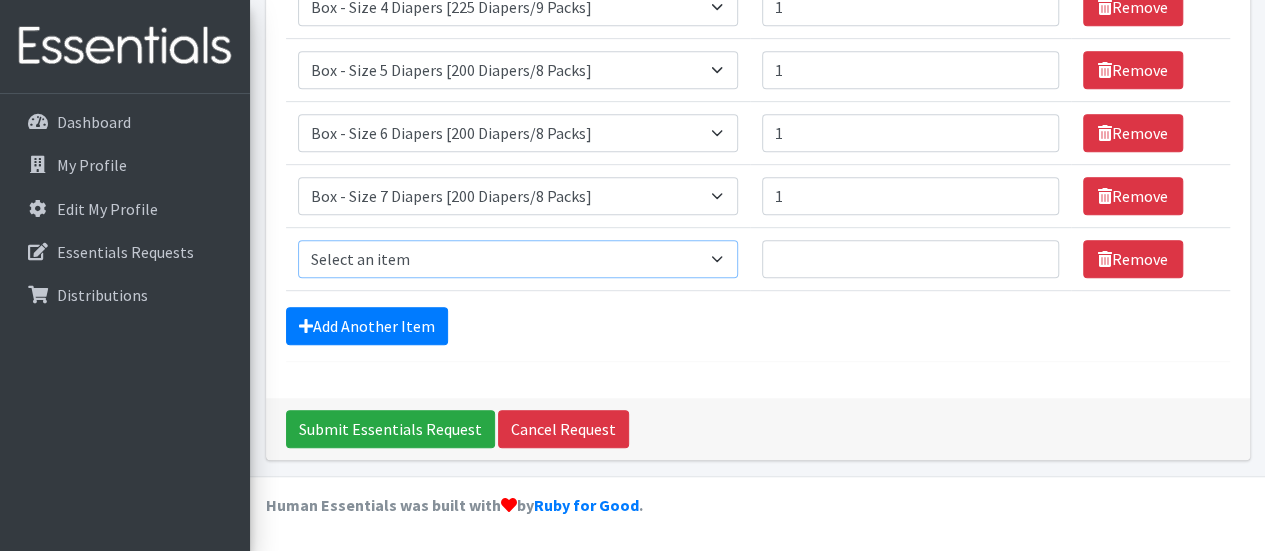 click on "Select an item
Box - 2T-3T Pull-ups [200 Pull-ups/8 Packs]
Box - 3T-4T Pull-ups [200 Pull-ups/8 Packs]
Box - 4T-5T Pull-Ups [200 Pull-ups/8 Packs]
Box - Newborn Diapers [450 Diapers/18 Packs]
Box - Size 1 Diapers [375 Diapers/15 Packs]
Box - Size 2 Diapers [375 Diapers/15 Packs]
Box - Size 3 Diapers [250 Diapers/10 Packs]
Box - Size 4 Diapers [225 Diapers/9 Packs]
Box - Size 5 Diapers [200 Diapers/8 Packs]
Box - Size 6 Diapers [200 Diapers/8 Packs]
Box - Size 7 Diapers [200 Diapers/8 Packs]
Box - Wipes [18 Packs]
Diapers - Newborn
Diapers - Preemie
Diapers - Size 1
Diapers - Size 2
Diapers - Size 3
Diapers - Size 4
Diapers - Size 5
Diapers - Size 6
Diapers - Size 7
Kids Pull-Ups (2T-3T)
Kids Pull-Ups (3T-4T)
Kids Pull-Ups (4T-5T)
Wipes (Baby)" at bounding box center [518, 259] 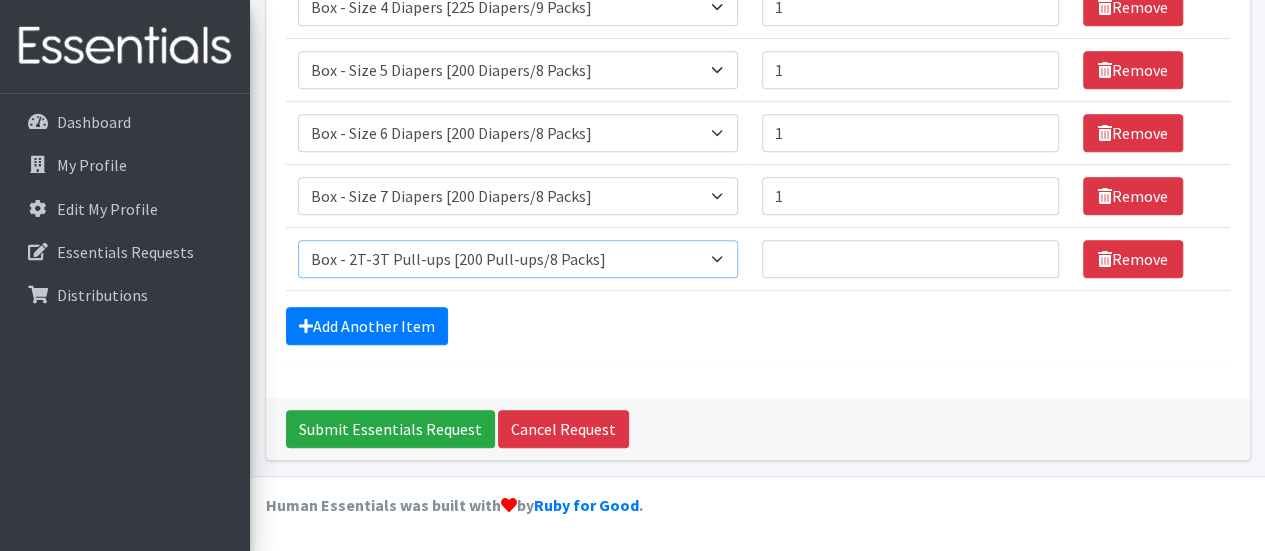click on "Select an item
Box - 2T-3T Pull-ups [200 Pull-ups/8 Packs]
Box - 3T-4T Pull-ups [200 Pull-ups/8 Packs]
Box - 4T-5T Pull-Ups [200 Pull-ups/8 Packs]
Box - Newborn Diapers [450 Diapers/18 Packs]
Box - Size 1 Diapers [375 Diapers/15 Packs]
Box - Size 2 Diapers [375 Diapers/15 Packs]
Box - Size 3 Diapers [250 Diapers/10 Packs]
Box - Size 4 Diapers [225 Diapers/9 Packs]
Box - Size 5 Diapers [200 Diapers/8 Packs]
Box - Size 6 Diapers [200 Diapers/8 Packs]
Box - Size 7 Diapers [200 Diapers/8 Packs]
Box - Wipes [18 Packs]
Diapers - Newborn
Diapers - Preemie
Diapers - Size 1
Diapers - Size 2
Diapers - Size 3
Diapers - Size 4
Diapers - Size 5
Diapers - Size 6
Diapers - Size 7
Kids Pull-Ups (2T-3T)
Kids Pull-Ups (3T-4T)
Kids Pull-Ups (4T-5T)
Wipes (Baby)" at bounding box center (518, 259) 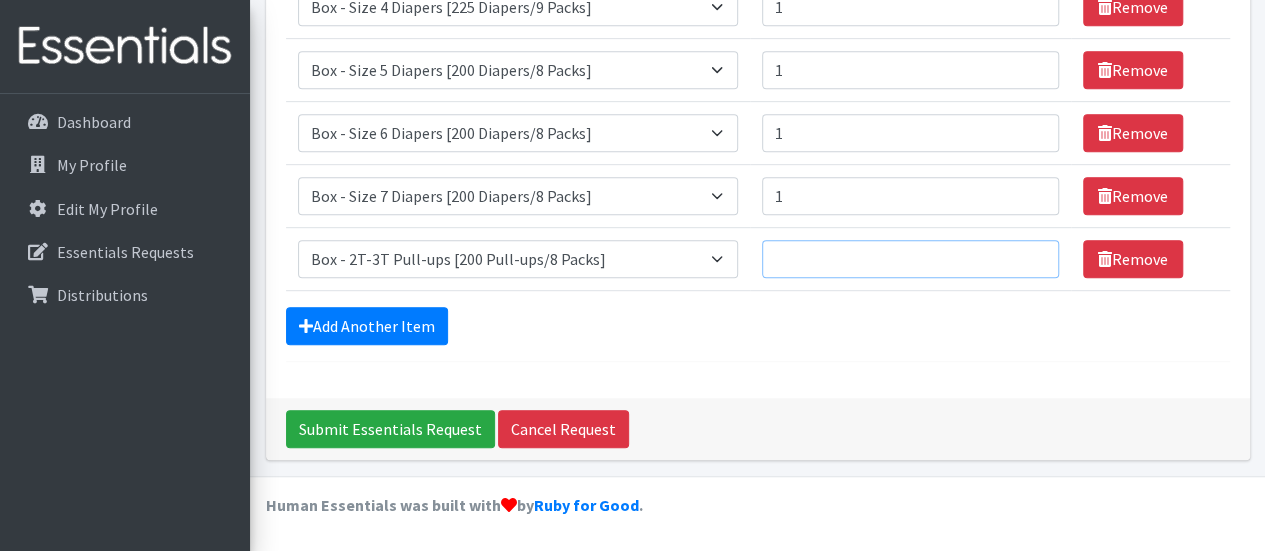 click on "Quantity" at bounding box center [910, 259] 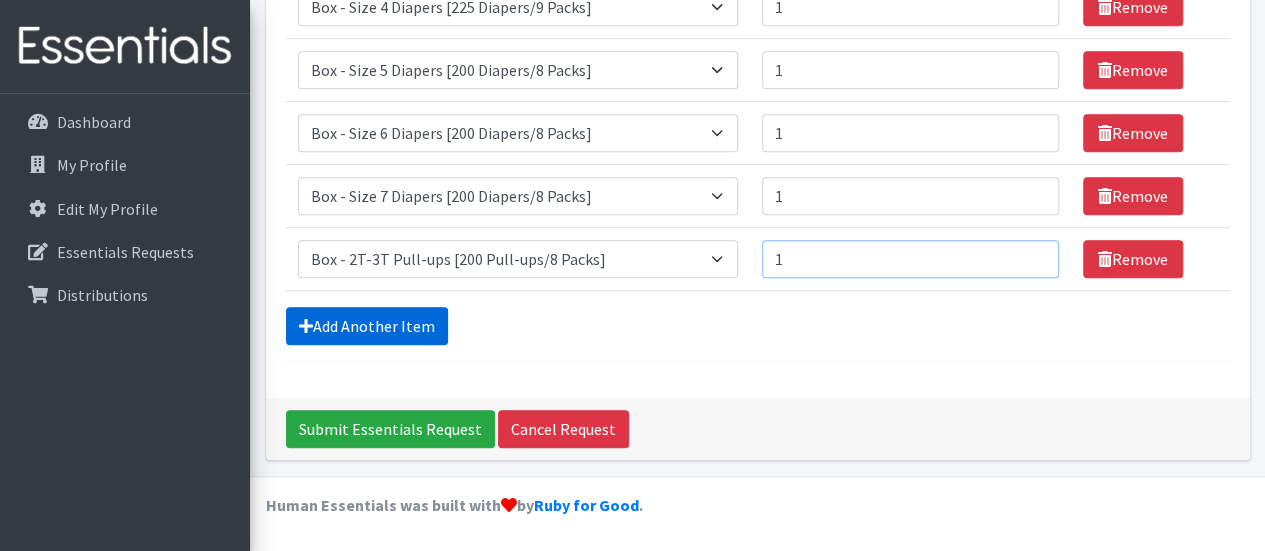 type on "1" 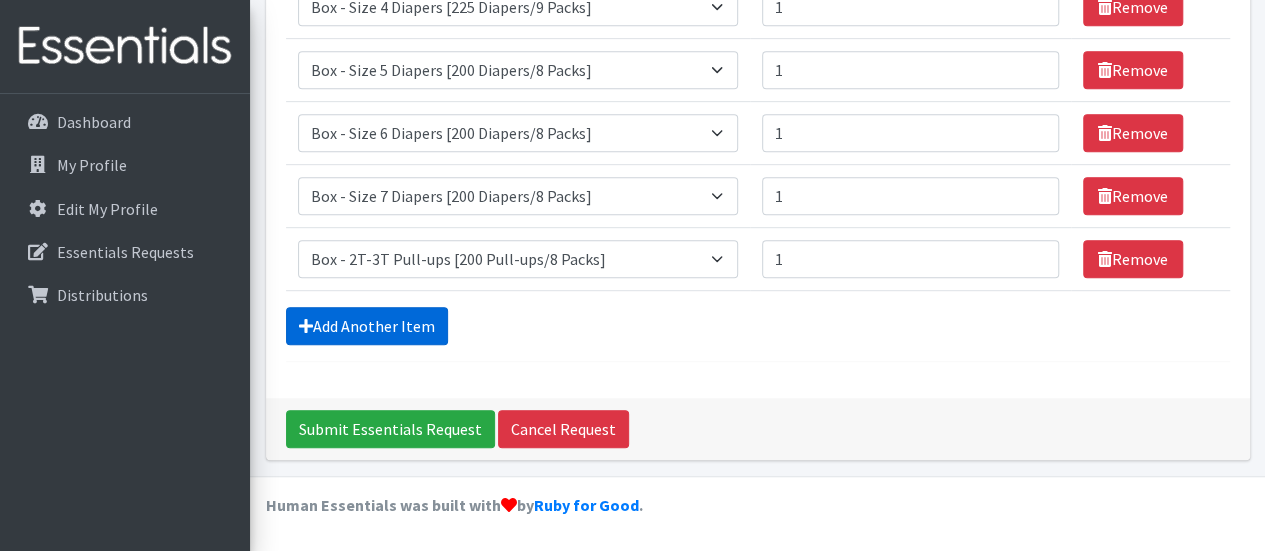 click on "Add Another Item" at bounding box center (367, 326) 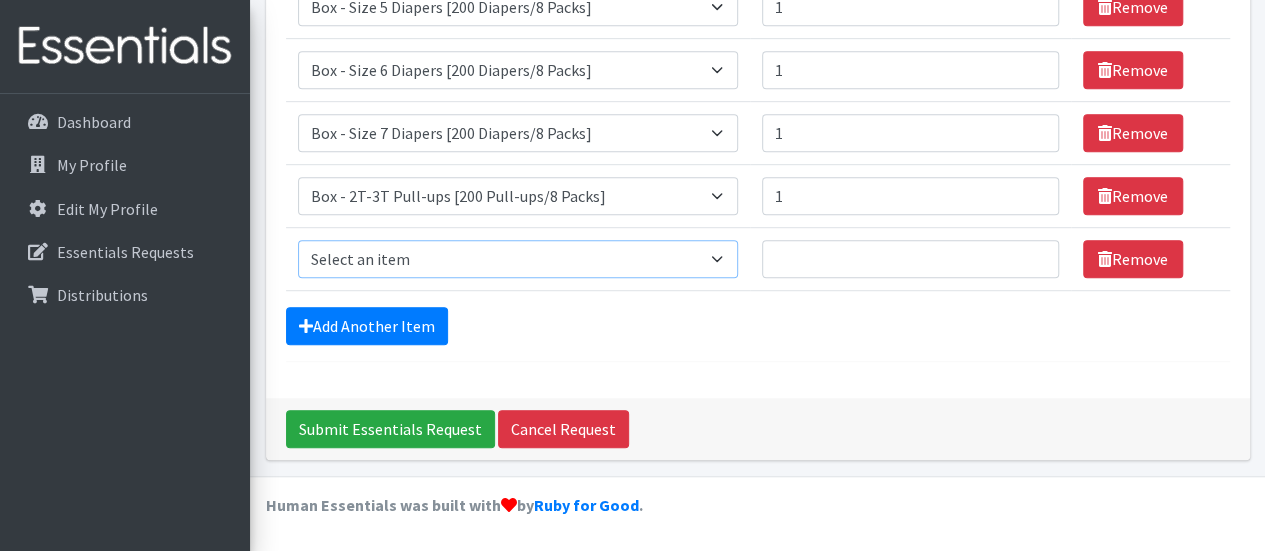 click on "Select an item
Box - 2T-3T Pull-ups [200 Pull-ups/8 Packs]
Box - 3T-4T Pull-ups [200 Pull-ups/8 Packs]
Box - 4T-5T Pull-Ups [200 Pull-ups/8 Packs]
Box - Newborn Diapers [450 Diapers/18 Packs]
Box - Size 1 Diapers [375 Diapers/15 Packs]
Box - Size 2 Diapers [375 Diapers/15 Packs]
Box - Size 3 Diapers [250 Diapers/10 Packs]
Box - Size 4 Diapers [225 Diapers/9 Packs]
Box - Size 5 Diapers [200 Diapers/8 Packs]
Box - Size 6 Diapers [200 Diapers/8 Packs]
Box - Size 7 Diapers [200 Diapers/8 Packs]
Box - Wipes [18 Packs]
Diapers - Newborn
Diapers - Preemie
Diapers - Size 1
Diapers - Size 2
Diapers - Size 3
Diapers - Size 4
Diapers - Size 5
Diapers - Size 6
Diapers - Size 7
Kids Pull-Ups (2T-3T)
Kids Pull-Ups (3T-4T)
Kids Pull-Ups (4T-5T)
Wipes (Baby)" at bounding box center [518, 259] 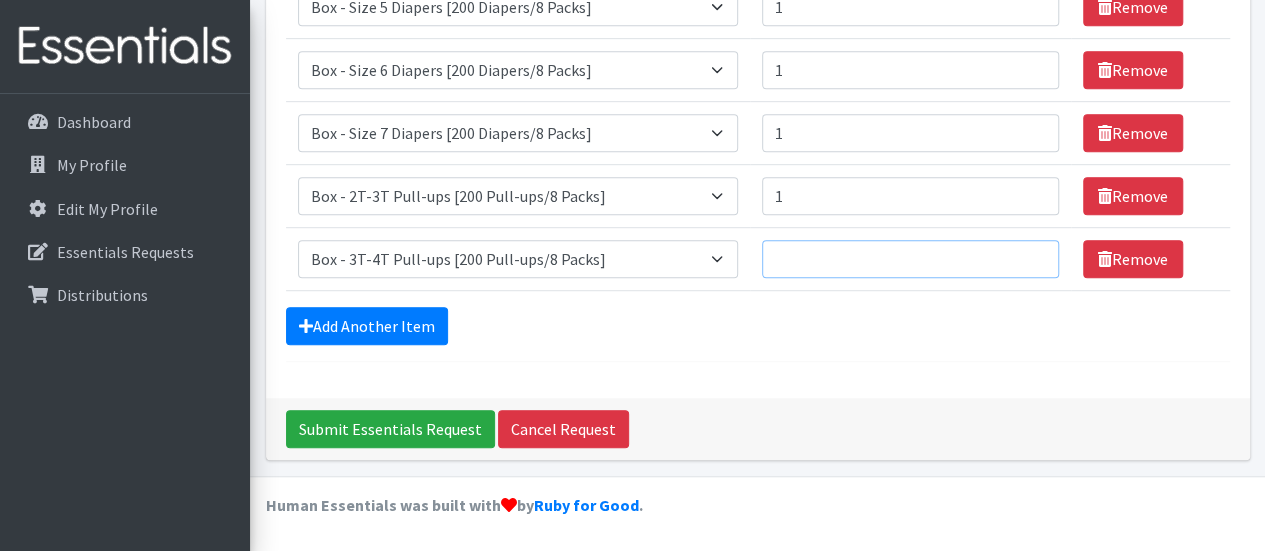 click on "Quantity" at bounding box center (910, 259) 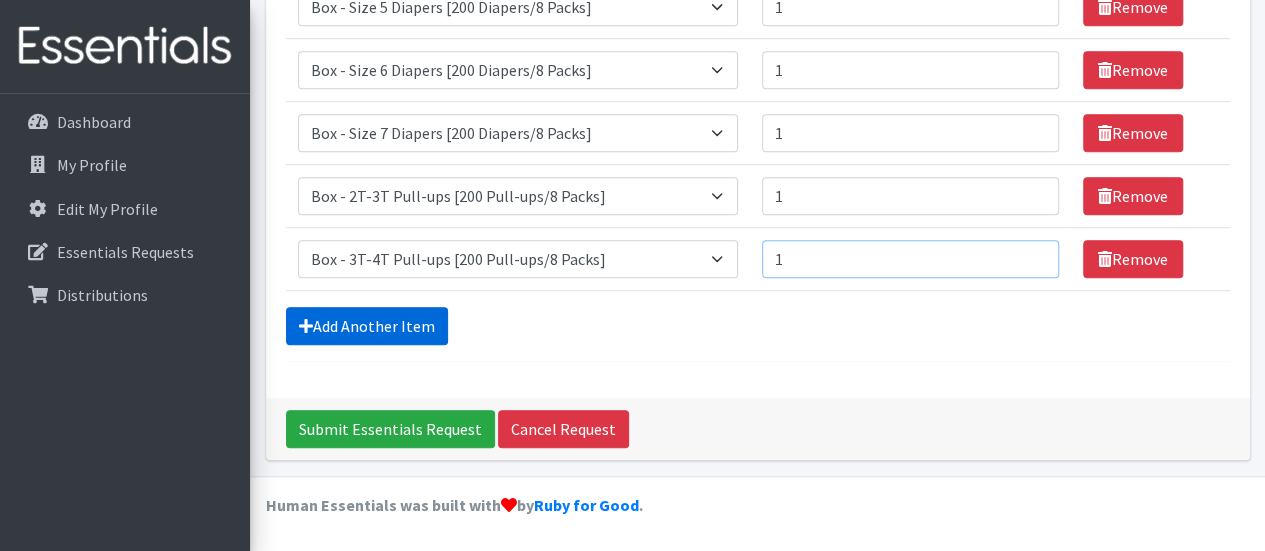 type on "1" 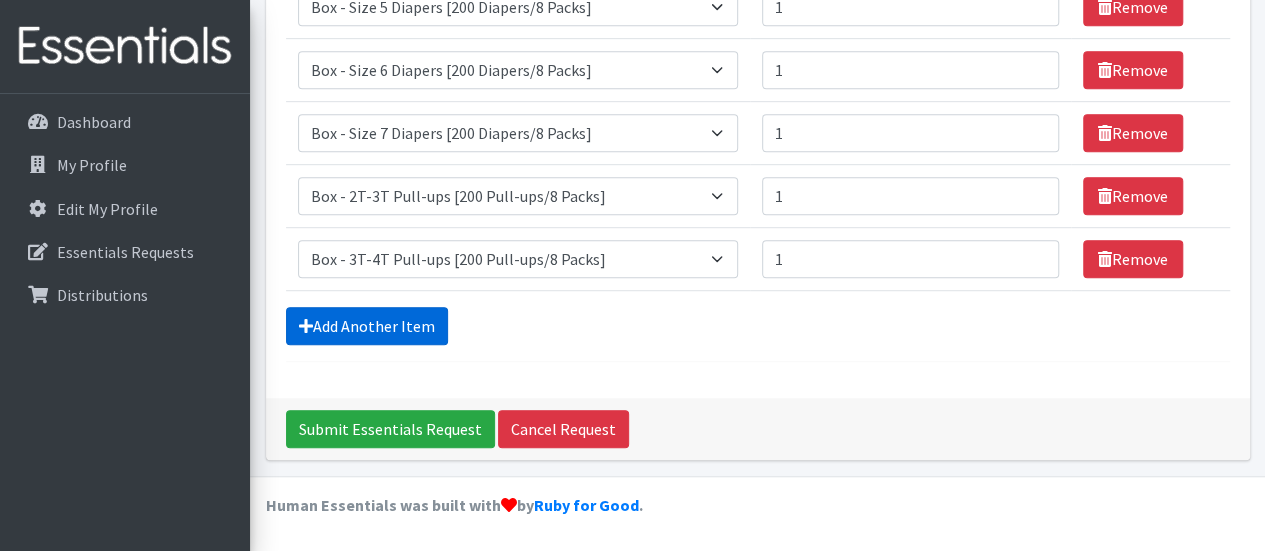 click on "Add Another Item" at bounding box center [367, 326] 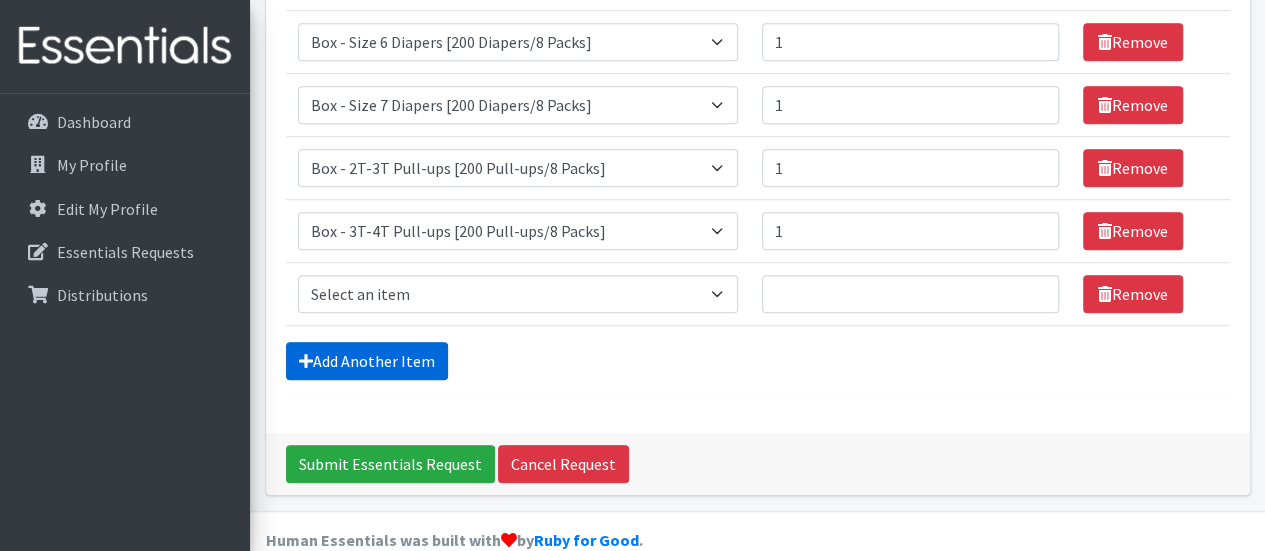 scroll, scrollTop: 615, scrollLeft: 0, axis: vertical 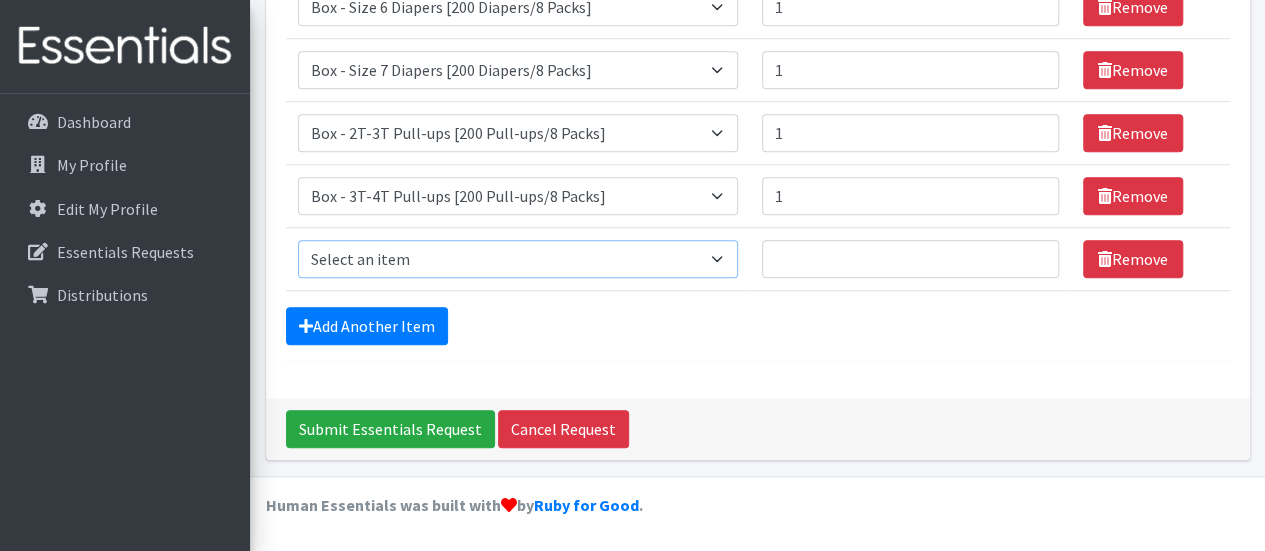 click on "Select an item
Box - 2T-3T Pull-ups [200 Pull-ups/8 Packs]
Box - 3T-4T Pull-ups [200 Pull-ups/8 Packs]
Box - 4T-5T Pull-Ups [200 Pull-ups/8 Packs]
Box - Newborn Diapers [450 Diapers/18 Packs]
Box - Size 1 Diapers [375 Diapers/15 Packs]
Box - Size 2 Diapers [375 Diapers/15 Packs]
Box - Size 3 Diapers [250 Diapers/10 Packs]
Box - Size 4 Diapers [225 Diapers/9 Packs]
Box - Size 5 Diapers [200 Diapers/8 Packs]
Box - Size 6 Diapers [200 Diapers/8 Packs]
Box - Size 7 Diapers [200 Diapers/8 Packs]
Box - Wipes [18 Packs]
Diapers - Newborn
Diapers - Preemie
Diapers - Size 1
Diapers - Size 2
Diapers - Size 3
Diapers - Size 4
Diapers - Size 5
Diapers - Size 6
Diapers - Size 7
Kids Pull-Ups (2T-3T)
Kids Pull-Ups (3T-4T)
Kids Pull-Ups (4T-5T)
Wipes (Baby)" at bounding box center (518, 259) 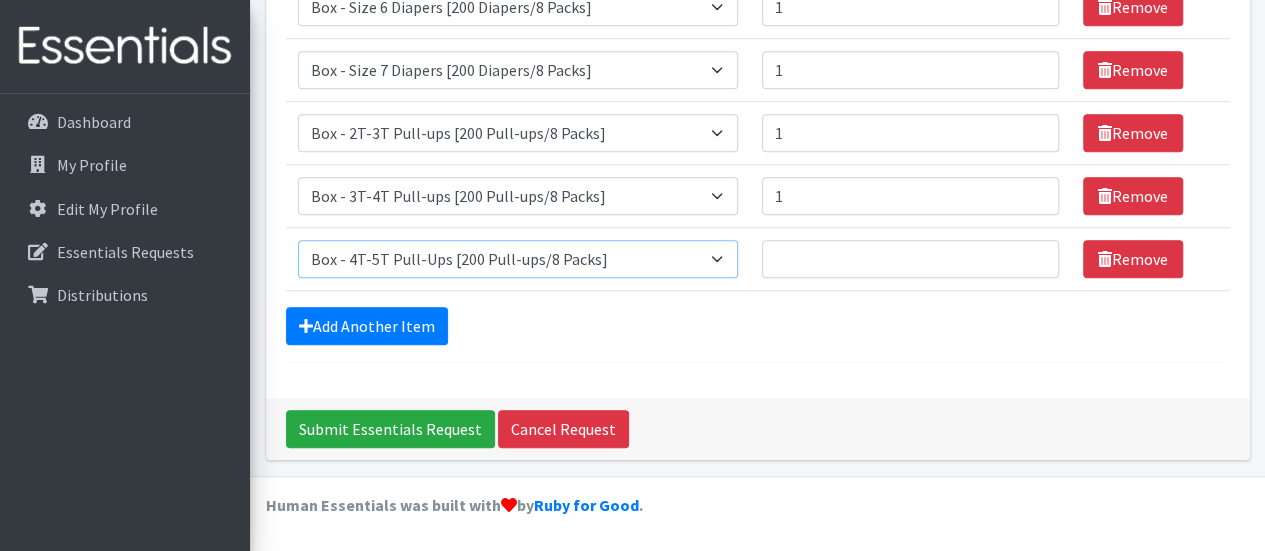 click on "Select an item
Box - 2T-3T Pull-ups [200 Pull-ups/8 Packs]
Box - 3T-4T Pull-ups [200 Pull-ups/8 Packs]
Box - 4T-5T Pull-Ups [200 Pull-ups/8 Packs]
Box - Newborn Diapers [450 Diapers/18 Packs]
Box - Size 1 Diapers [375 Diapers/15 Packs]
Box - Size 2 Diapers [375 Diapers/15 Packs]
Box - Size 3 Diapers [250 Diapers/10 Packs]
Box - Size 4 Diapers [225 Diapers/9 Packs]
Box - Size 5 Diapers [200 Diapers/8 Packs]
Box - Size 6 Diapers [200 Diapers/8 Packs]
Box - Size 7 Diapers [200 Diapers/8 Packs]
Box - Wipes [18 Packs]
Diapers - Newborn
Diapers - Preemie
Diapers - Size 1
Diapers - Size 2
Diapers - Size 3
Diapers - Size 4
Diapers - Size 5
Diapers - Size 6
Diapers - Size 7
Kids Pull-Ups (2T-3T)
Kids Pull-Ups (3T-4T)
Kids Pull-Ups (4T-5T)
Wipes (Baby)" at bounding box center [518, 259] 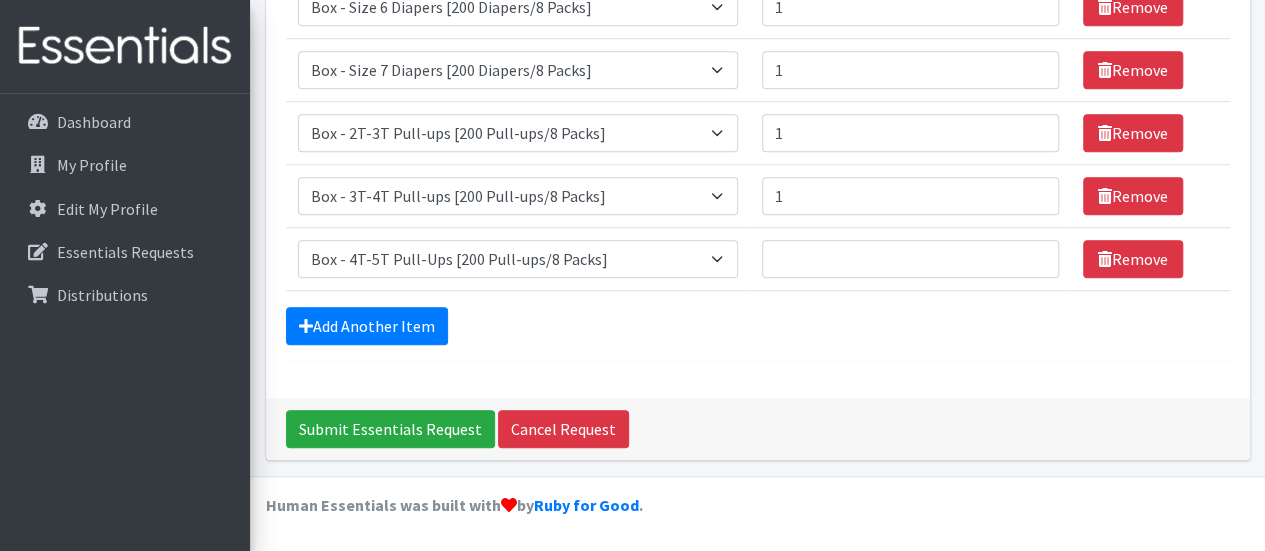 click on "Quantity" at bounding box center (910, 258) 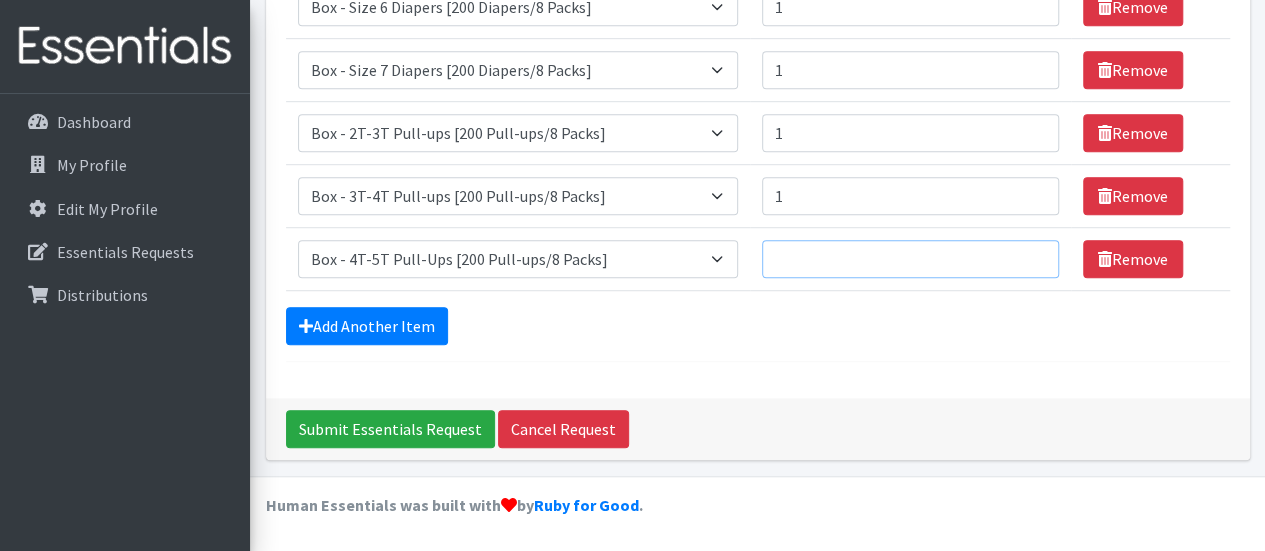 click on "Quantity" at bounding box center [910, 259] 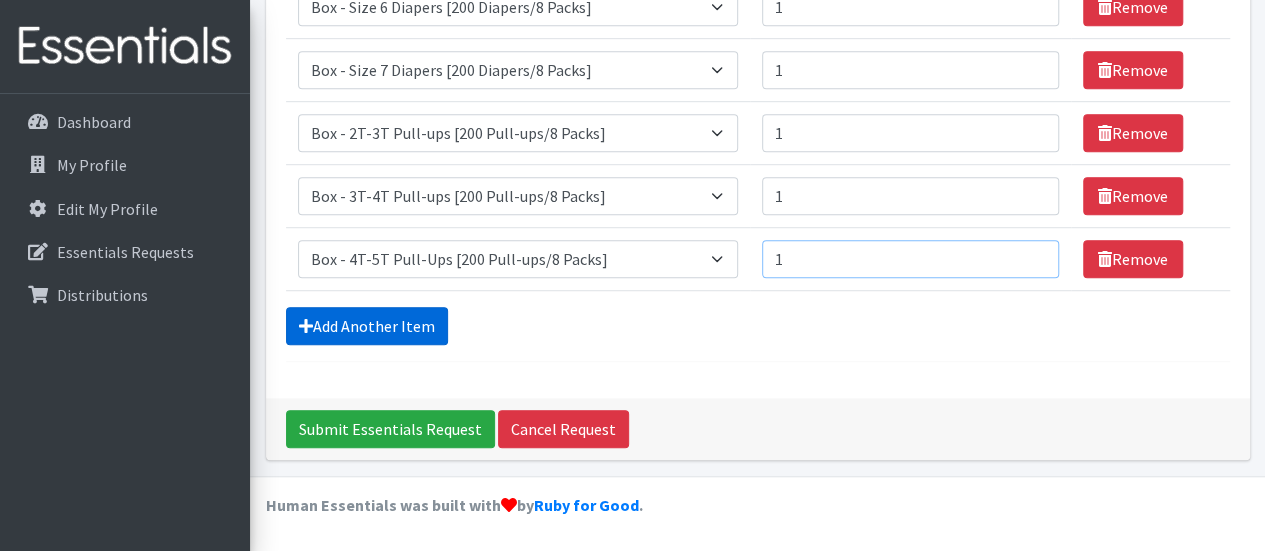 type on "1" 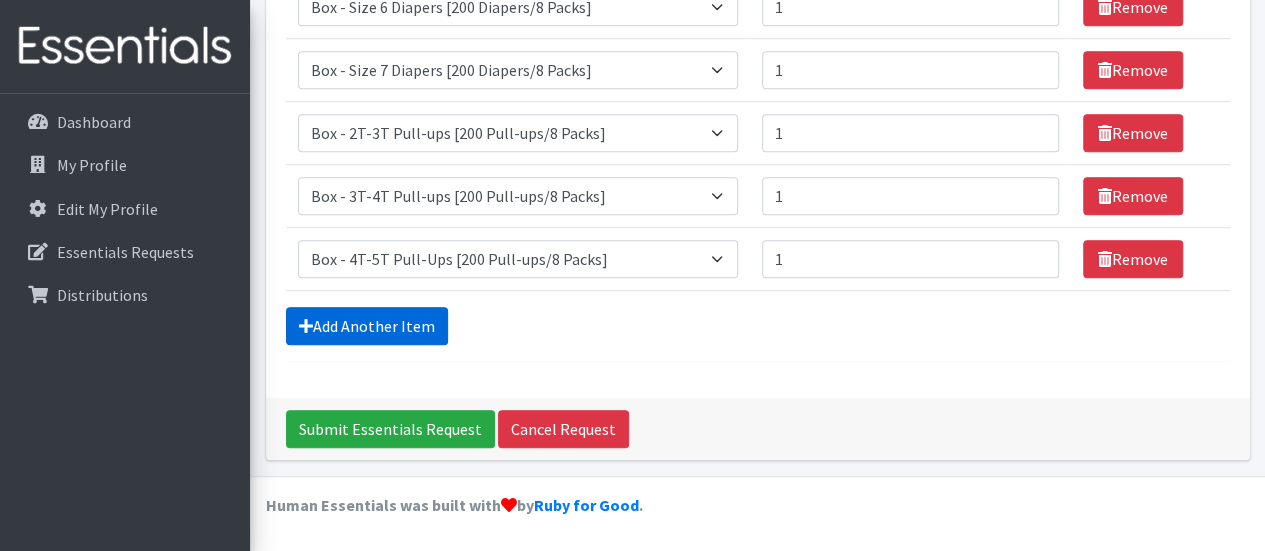 click on "Add Another Item" at bounding box center [367, 326] 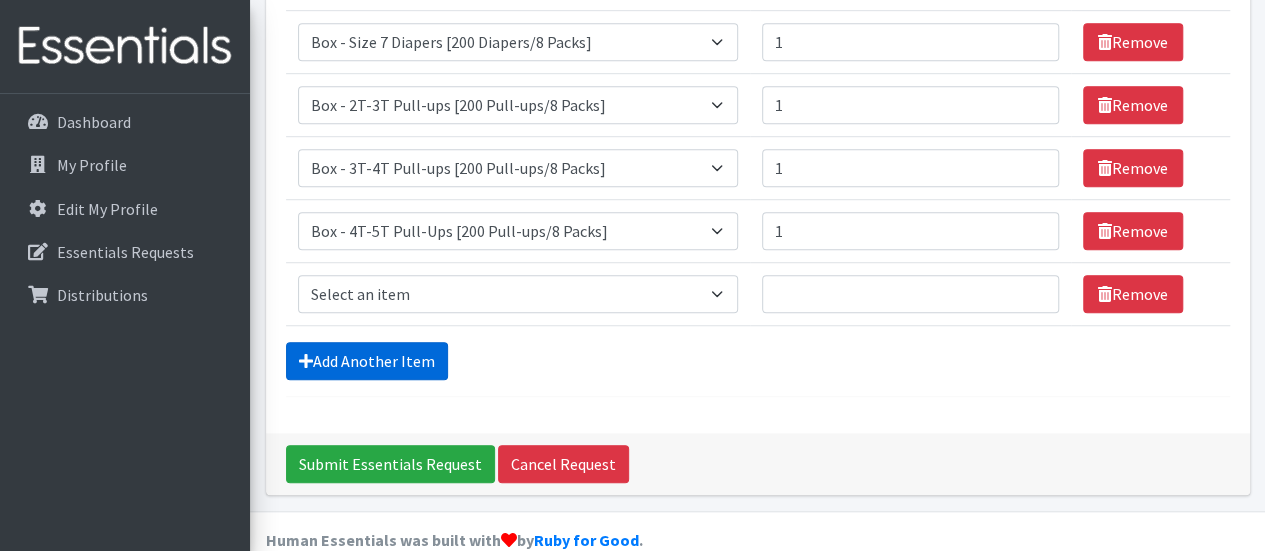 scroll, scrollTop: 678, scrollLeft: 0, axis: vertical 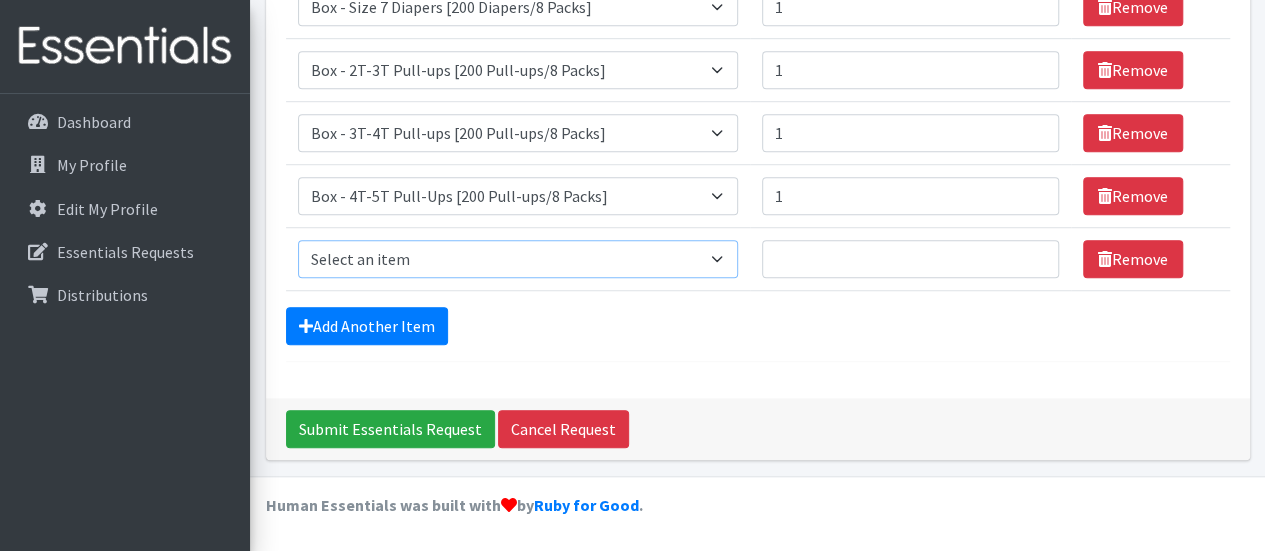 click on "Select an item
Box - 2T-3T Pull-ups [200 Pull-ups/8 Packs]
Box - 3T-4T Pull-ups [200 Pull-ups/8 Packs]
Box - 4T-5T Pull-Ups [200 Pull-ups/8 Packs]
Box - Newborn Diapers [450 Diapers/18 Packs]
Box - Size 1 Diapers [375 Diapers/15 Packs]
Box - Size 2 Diapers [375 Diapers/15 Packs]
Box - Size 3 Diapers [250 Diapers/10 Packs]
Box - Size 4 Diapers [225 Diapers/9 Packs]
Box - Size 5 Diapers [200 Diapers/8 Packs]
Box - Size 6 Diapers [200 Diapers/8 Packs]
Box - Size 7 Diapers [200 Diapers/8 Packs]
Box - Wipes [18 Packs]
Diapers - Newborn
Diapers - Preemie
Diapers - Size 1
Diapers - Size 2
Diapers - Size 3
Diapers - Size 4
Diapers - Size 5
Diapers - Size 6
Diapers - Size 7
Kids Pull-Ups (2T-3T)
Kids Pull-Ups (3T-4T)
Kids Pull-Ups (4T-5T)
Wipes (Baby)" at bounding box center [518, 259] 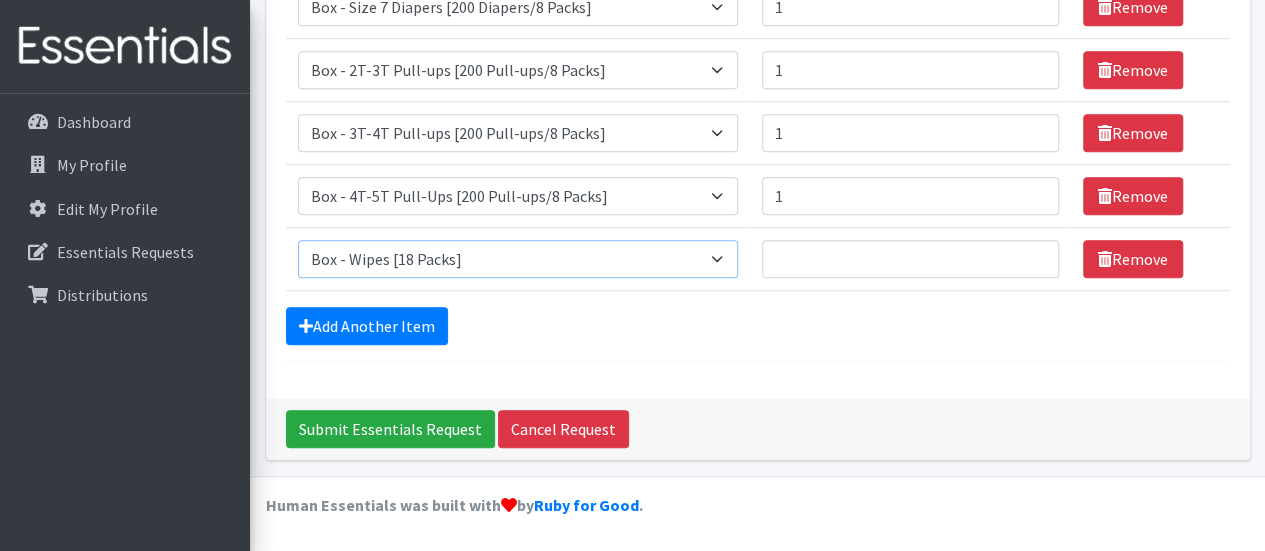 click on "Select an item
Box - 2T-3T Pull-ups [200 Pull-ups/8 Packs]
Box - 3T-4T Pull-ups [200 Pull-ups/8 Packs]
Box - 4T-5T Pull-Ups [200 Pull-ups/8 Packs]
Box - Newborn Diapers [450 Diapers/18 Packs]
Box - Size 1 Diapers [375 Diapers/15 Packs]
Box - Size 2 Diapers [375 Diapers/15 Packs]
Box - Size 3 Diapers [250 Diapers/10 Packs]
Box - Size 4 Diapers [225 Diapers/9 Packs]
Box - Size 5 Diapers [200 Diapers/8 Packs]
Box - Size 6 Diapers [200 Diapers/8 Packs]
Box - Size 7 Diapers [200 Diapers/8 Packs]
Box - Wipes [18 Packs]
Diapers - Newborn
Diapers - Preemie
Diapers - Size 1
Diapers - Size 2
Diapers - Size 3
Diapers - Size 4
Diapers - Size 5
Diapers - Size 6
Diapers - Size 7
Kids Pull-Ups (2T-3T)
Kids Pull-Ups (3T-4T)
Kids Pull-Ups (4T-5T)
Wipes (Baby)" at bounding box center (518, 259) 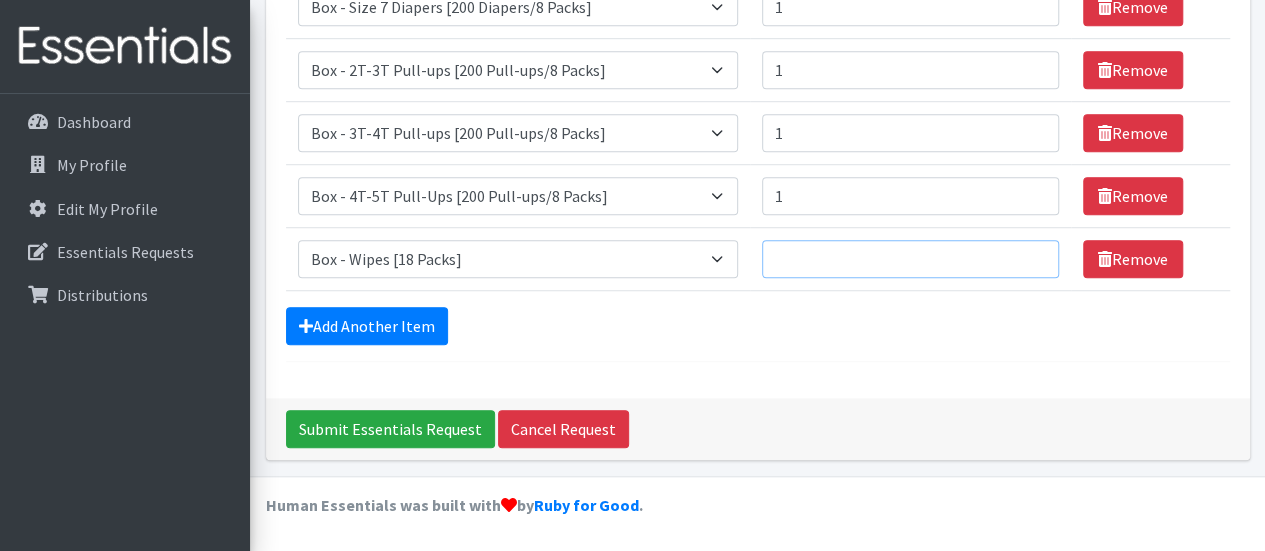 click on "Quantity" at bounding box center (910, 259) 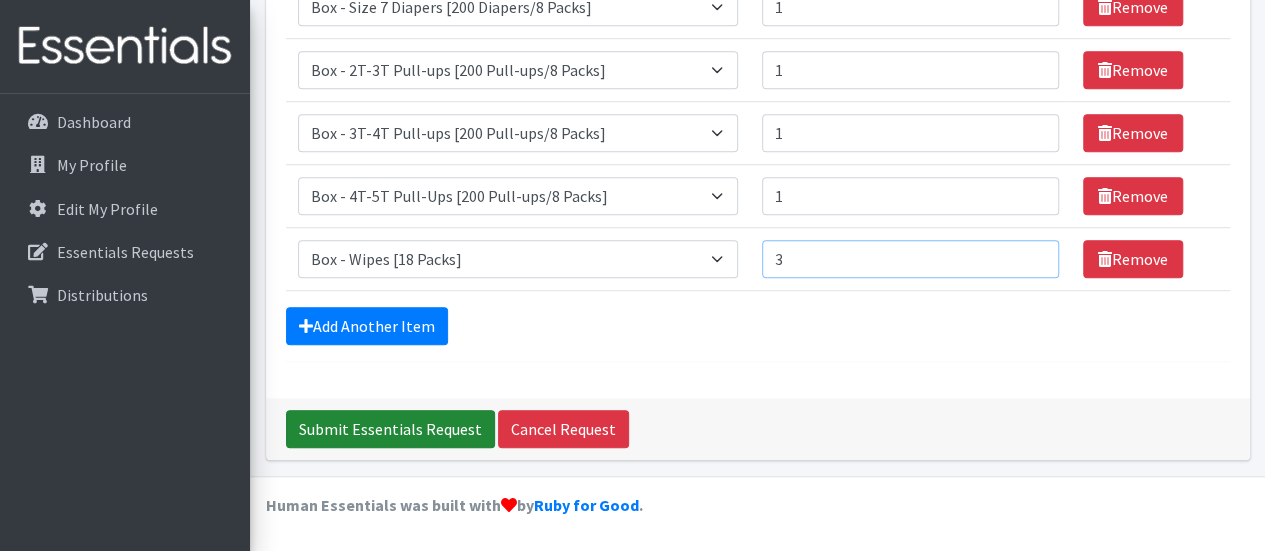 type on "3" 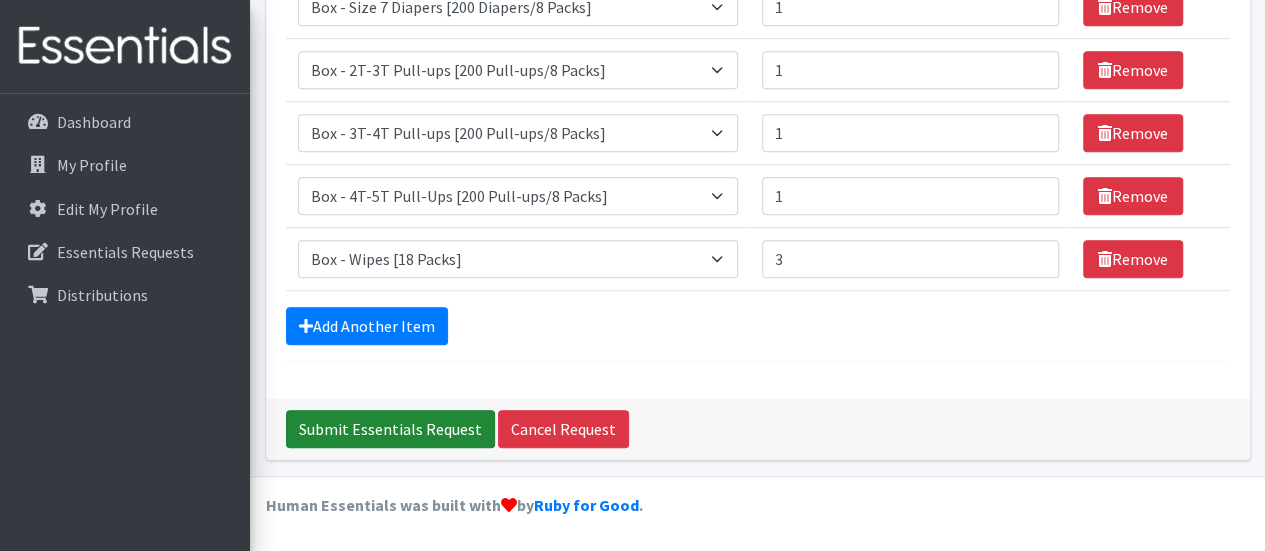 click on "Submit Essentials Request" at bounding box center [390, 429] 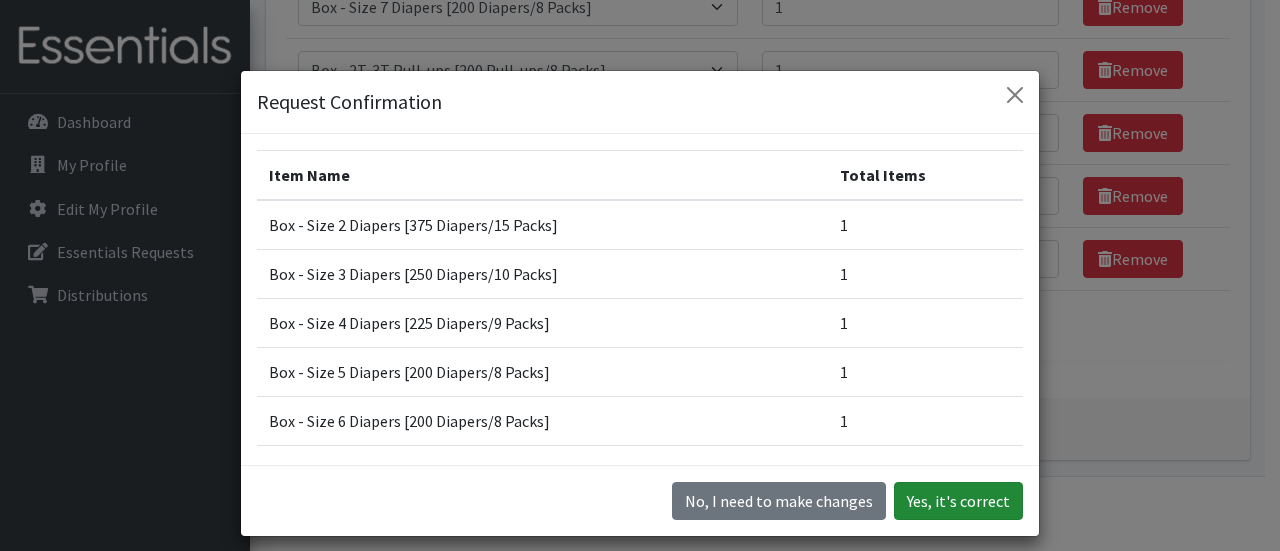 click on "Yes, it's correct" at bounding box center (958, 501) 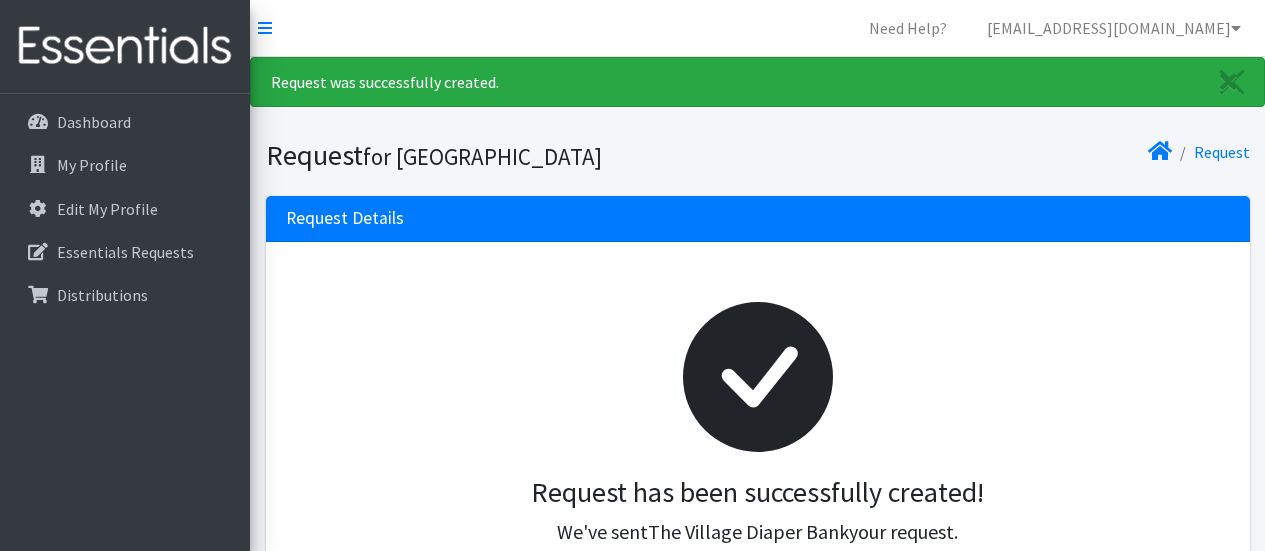 scroll, scrollTop: 0, scrollLeft: 0, axis: both 